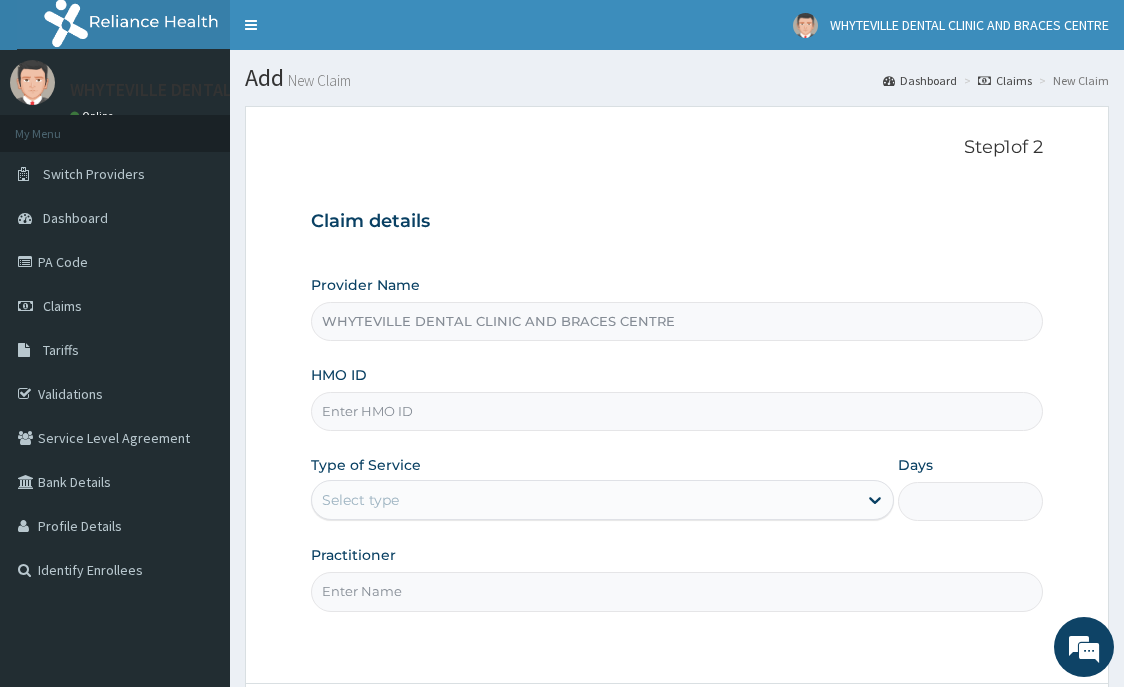 scroll, scrollTop: 0, scrollLeft: 0, axis: both 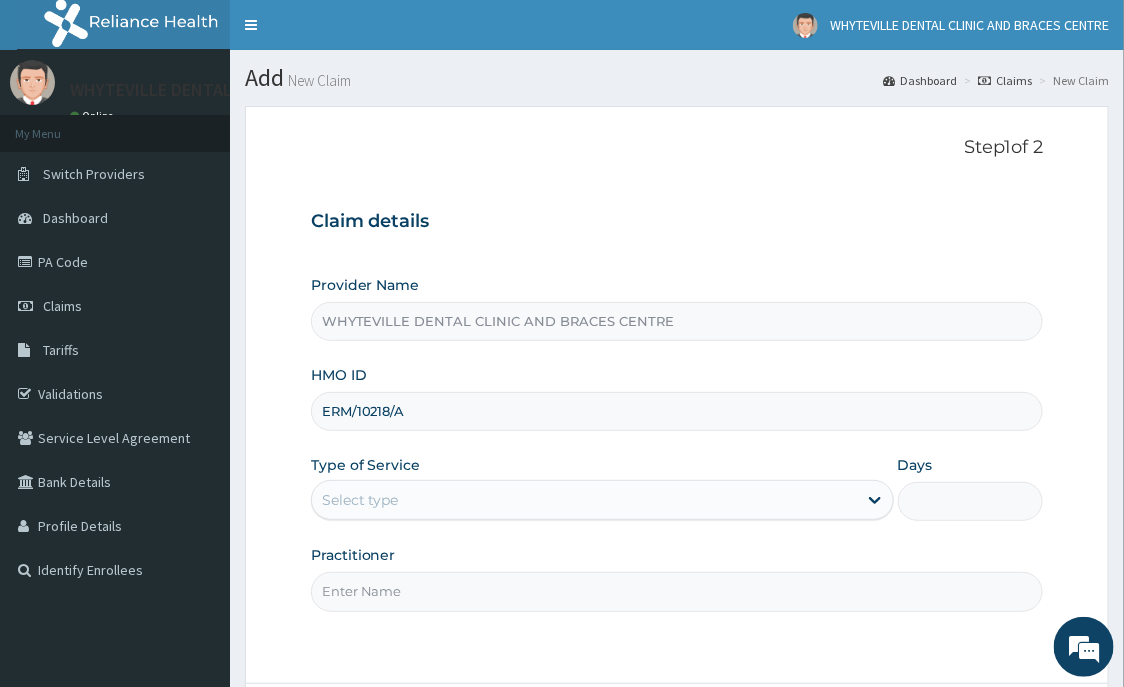 type on "ERM/10218/A" 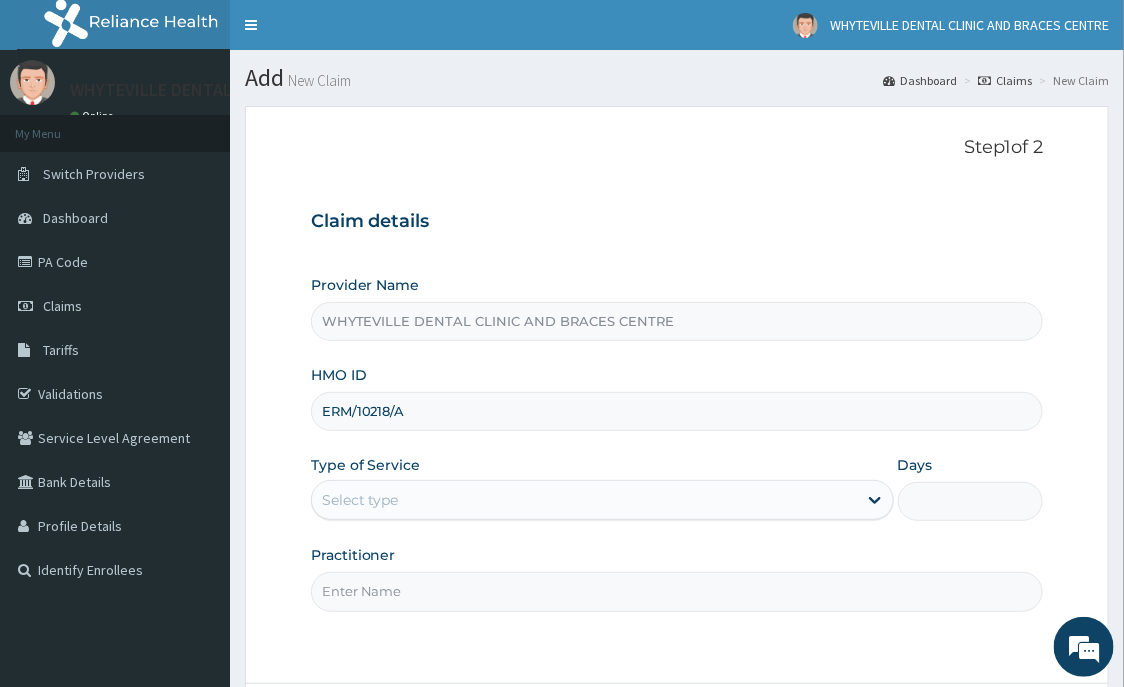 click on "Select type" at bounding box center [584, 500] 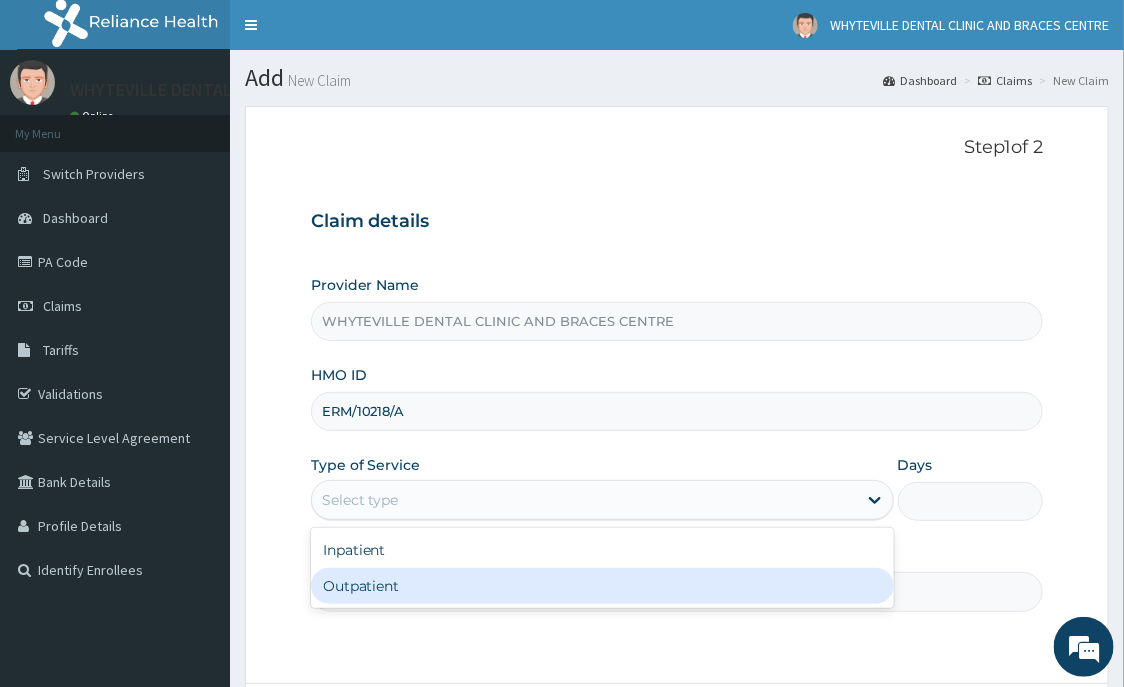 click on "Outpatient" at bounding box center (602, 586) 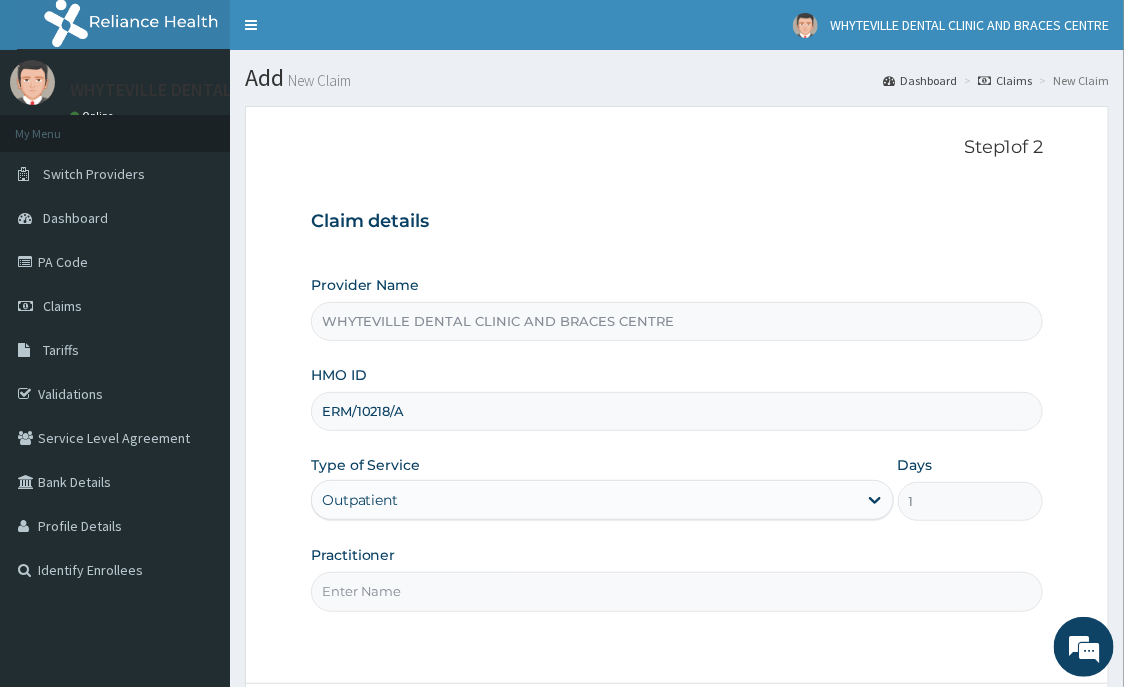 click on "Practitioner" at bounding box center [677, 591] 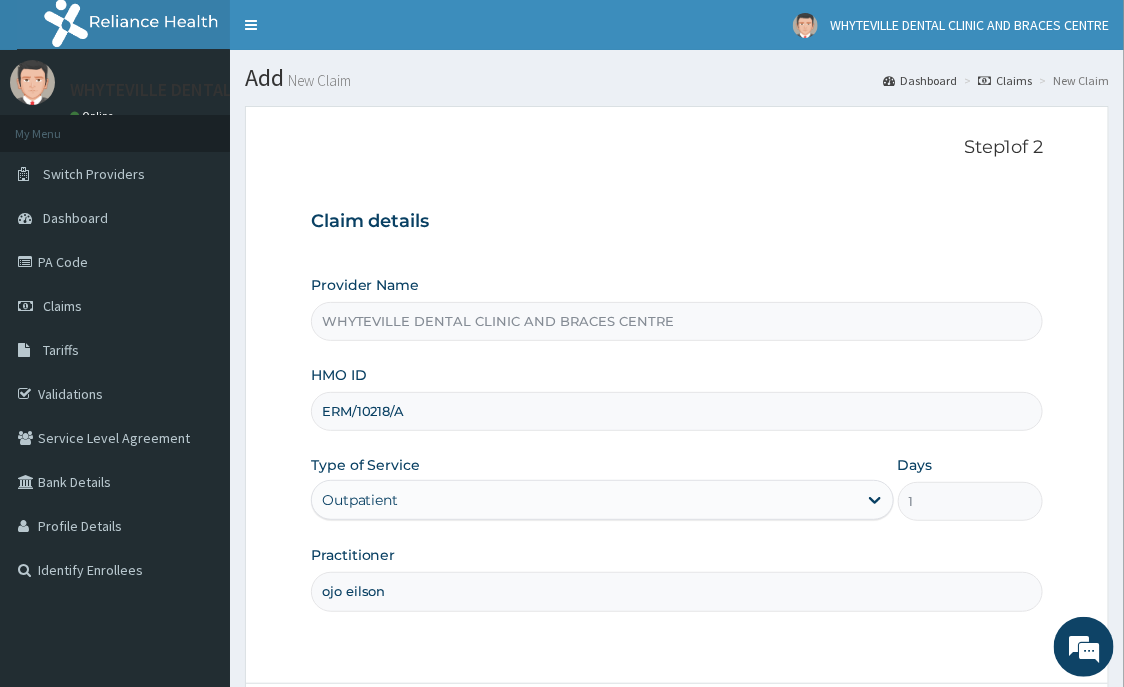 click on "ojo eilson" at bounding box center [677, 591] 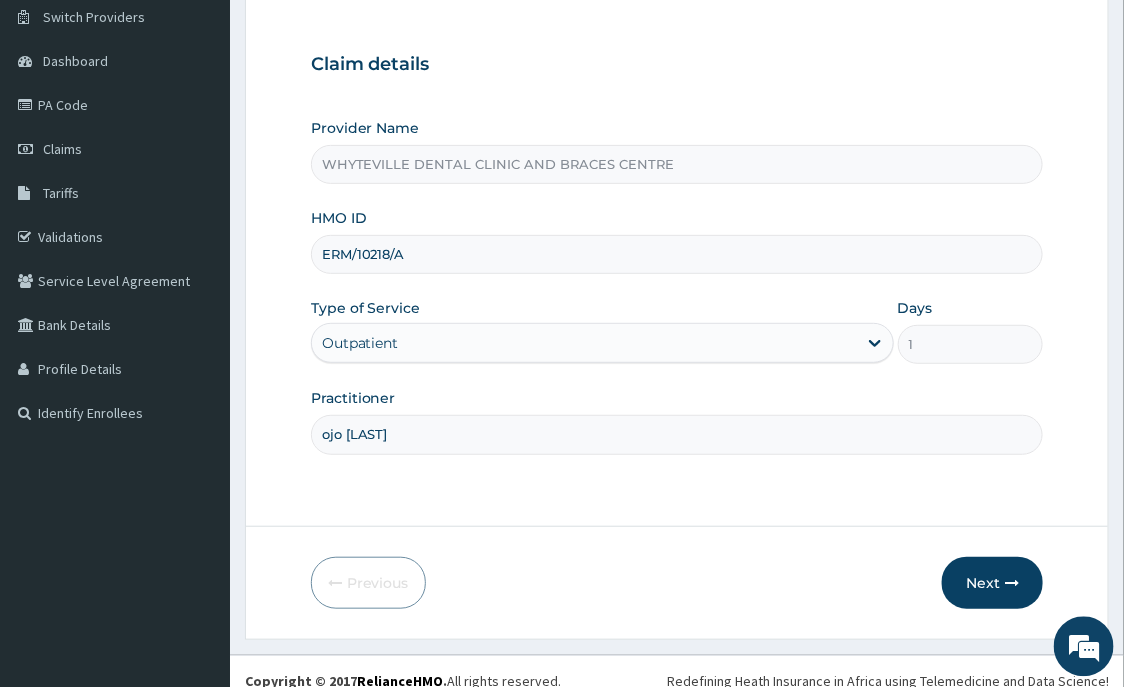 scroll, scrollTop: 176, scrollLeft: 0, axis: vertical 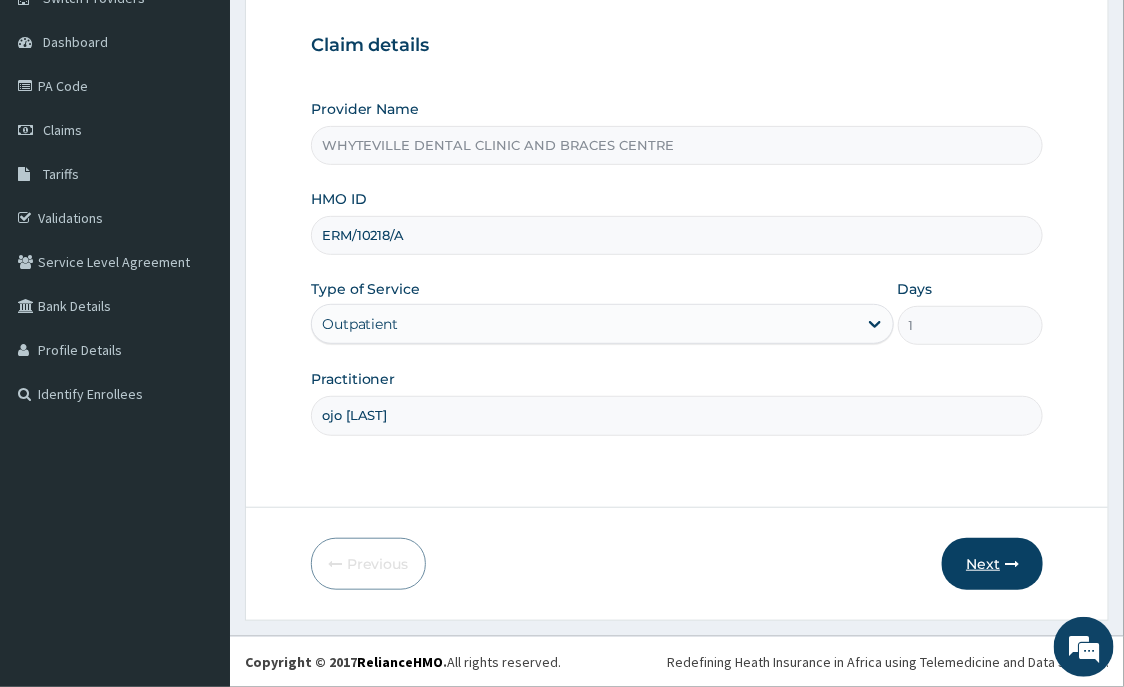 type on "ojo [LAST]" 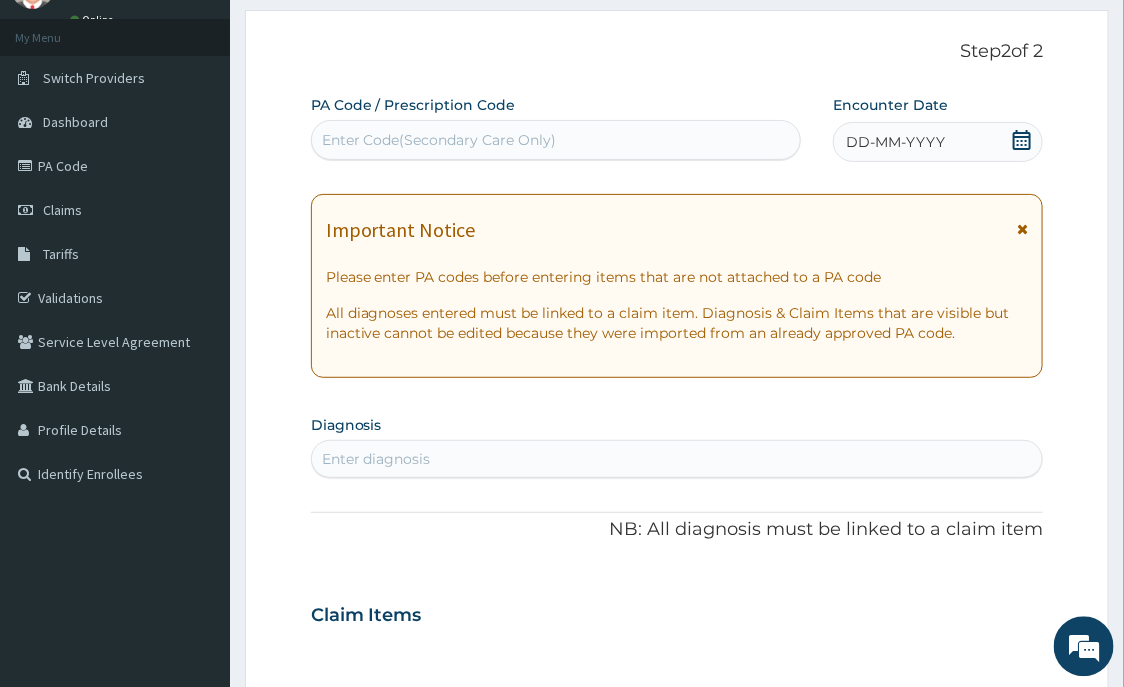 scroll, scrollTop: 0, scrollLeft: 0, axis: both 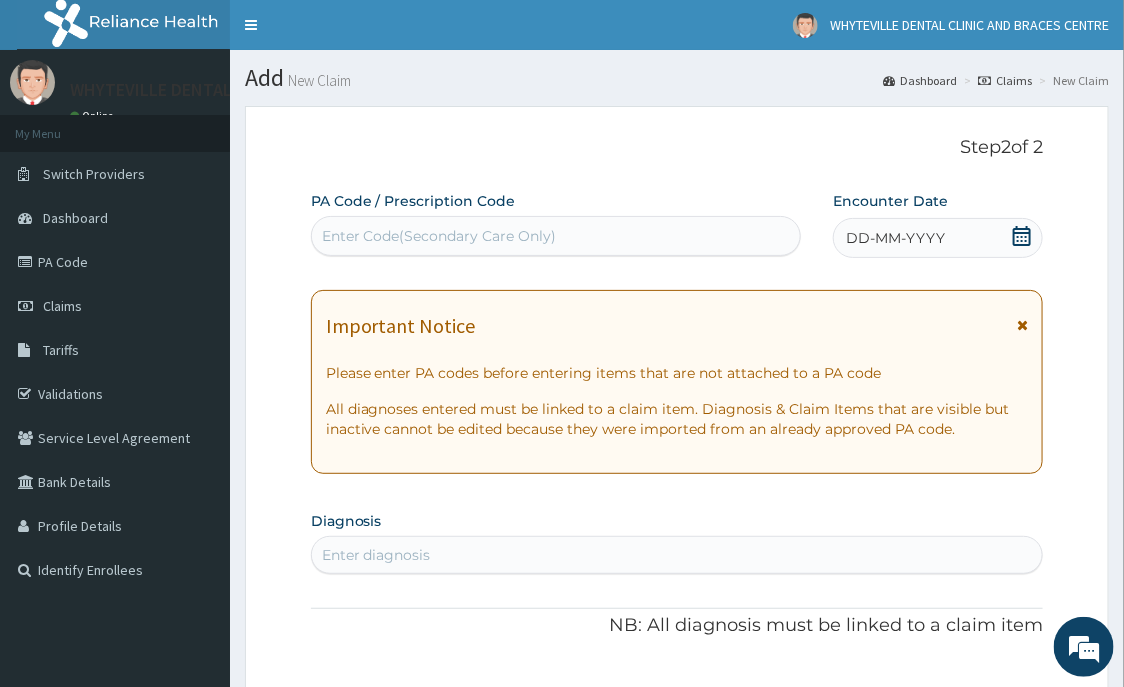 click on "Enter Code(Secondary Care Only)" at bounding box center [556, 236] 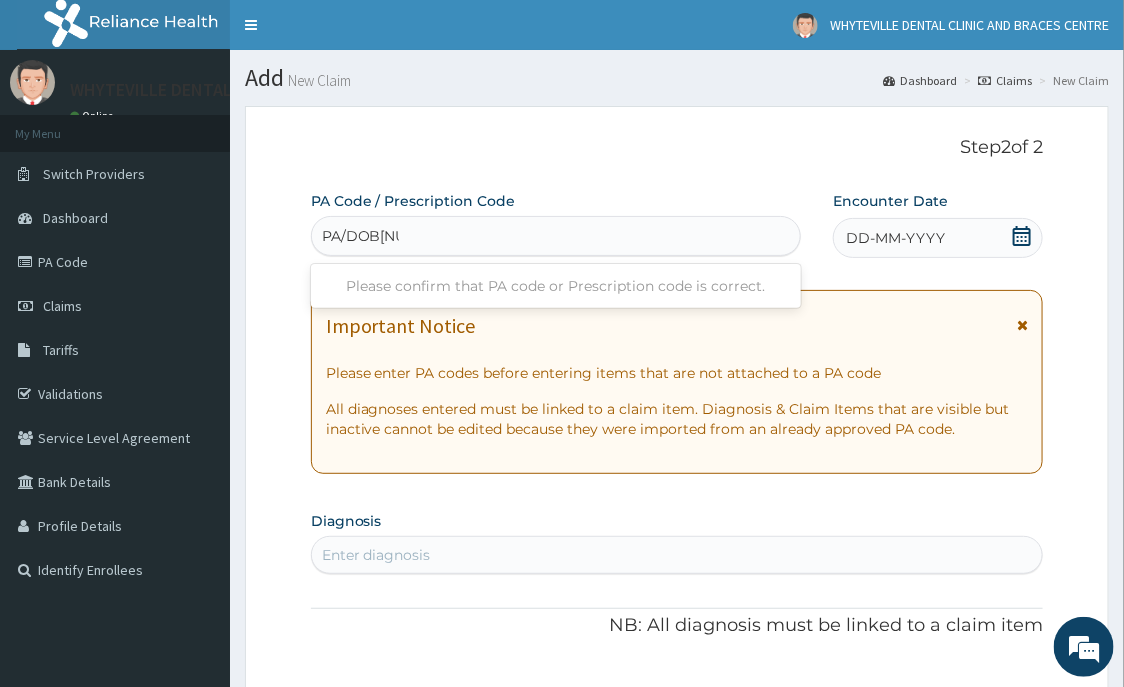 type on "PA/DOB[NUMBER]" 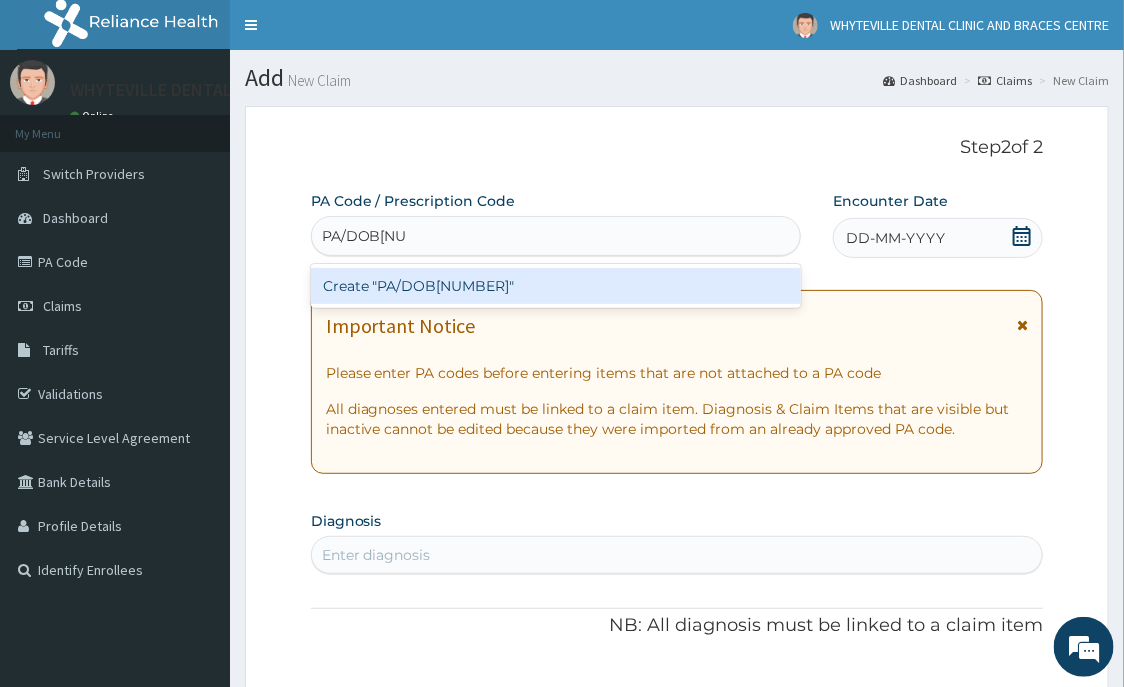 click on "Create "PA/DOB[NUMBER]"" at bounding box center [556, 286] 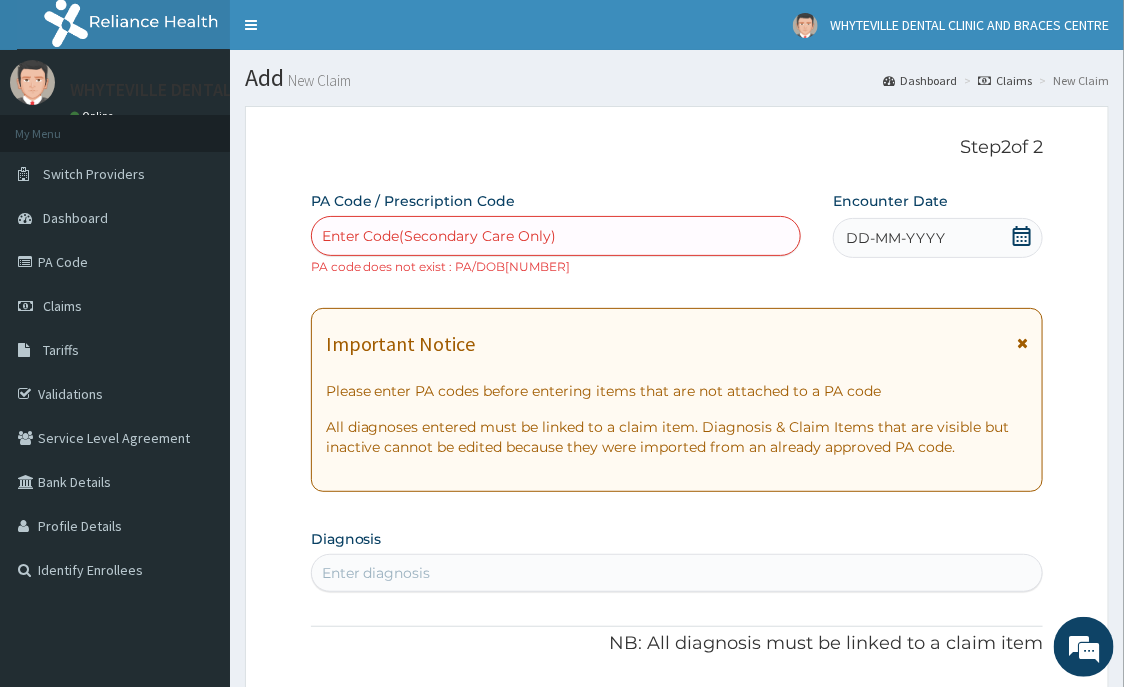 click on "Enter Code(Secondary Care Only)" at bounding box center [556, 236] 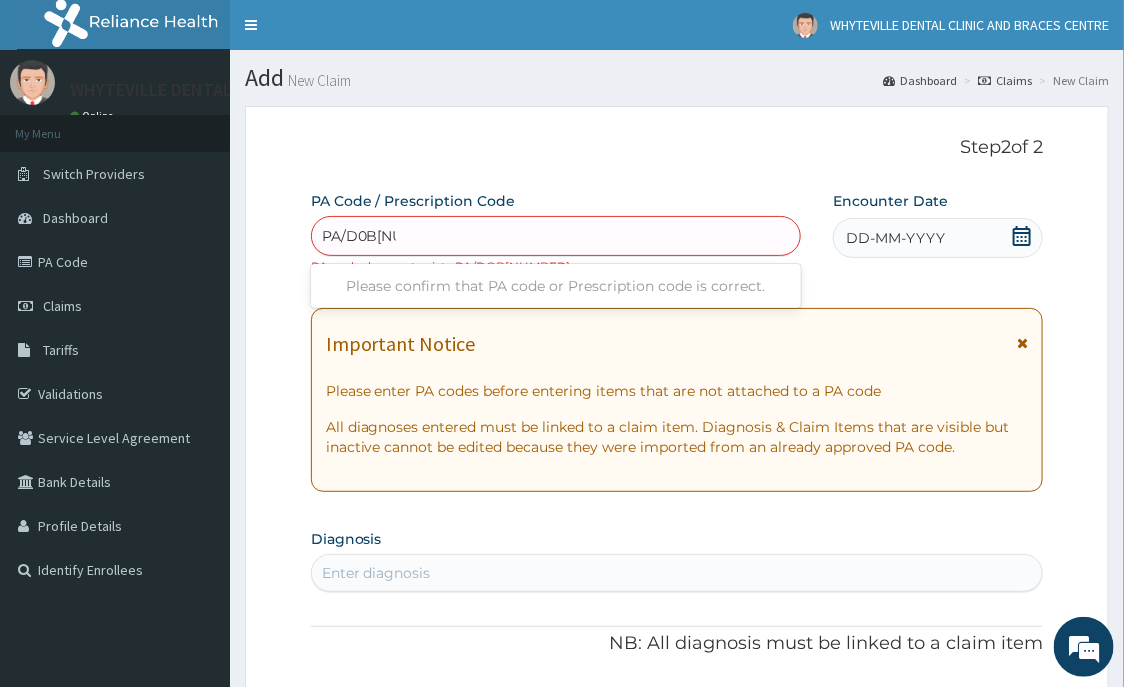 type on "PA/D0B[NUMBER]" 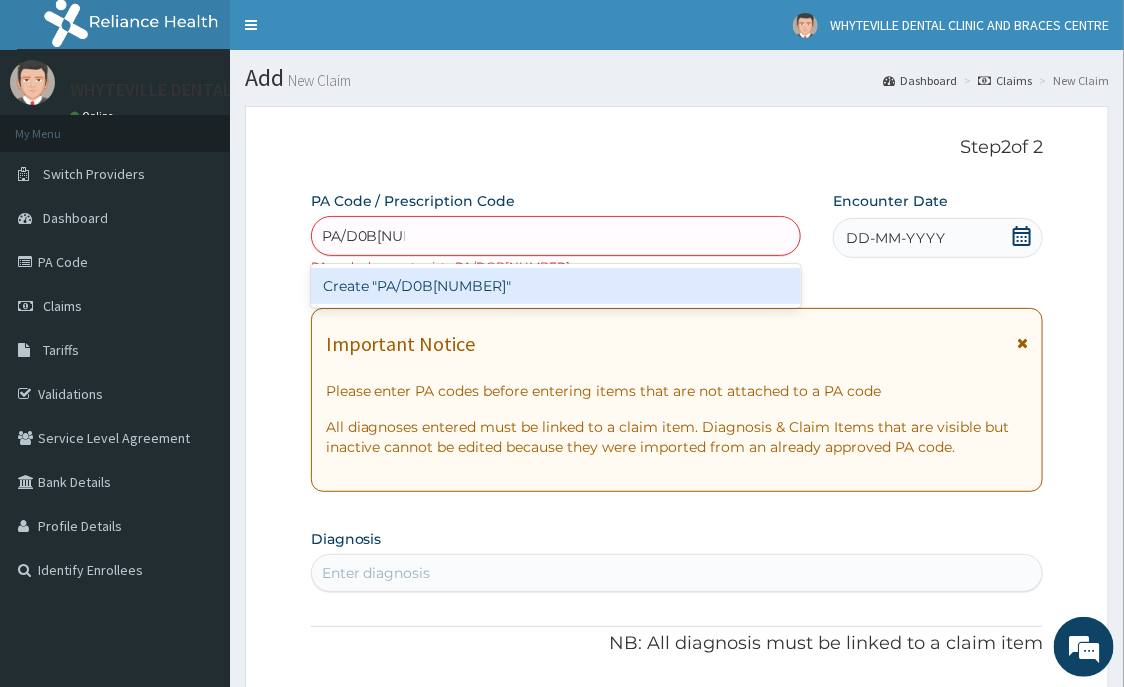 click on "Create "PA/D0B[NUMBER]"" at bounding box center [556, 286] 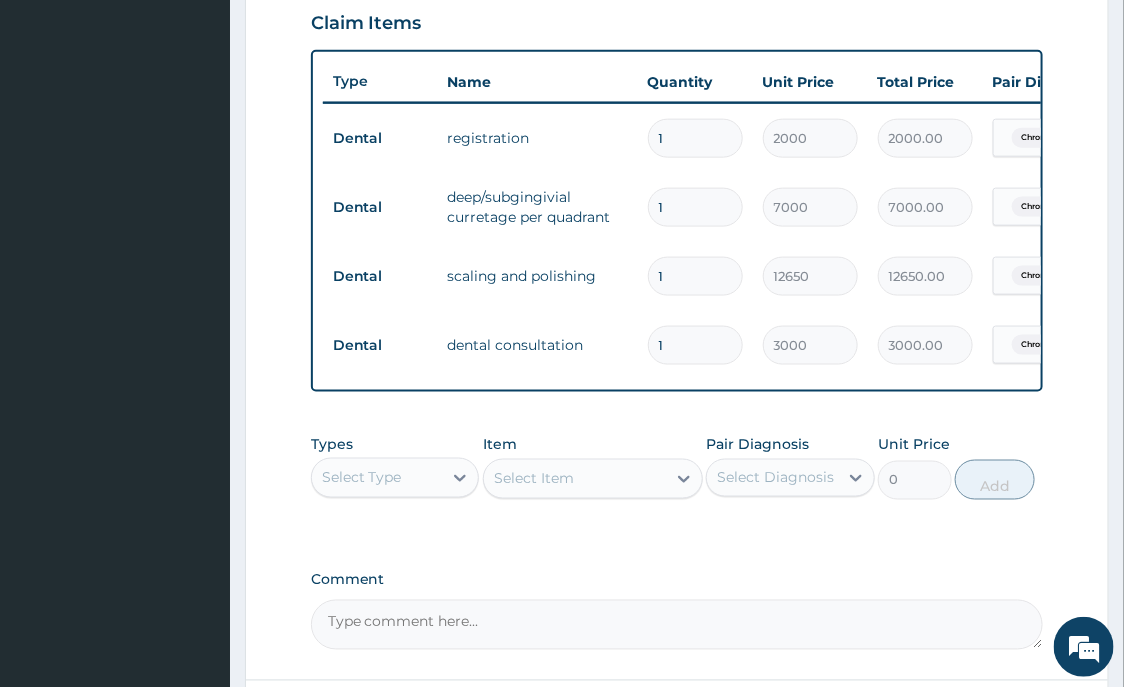 scroll, scrollTop: 801, scrollLeft: 0, axis: vertical 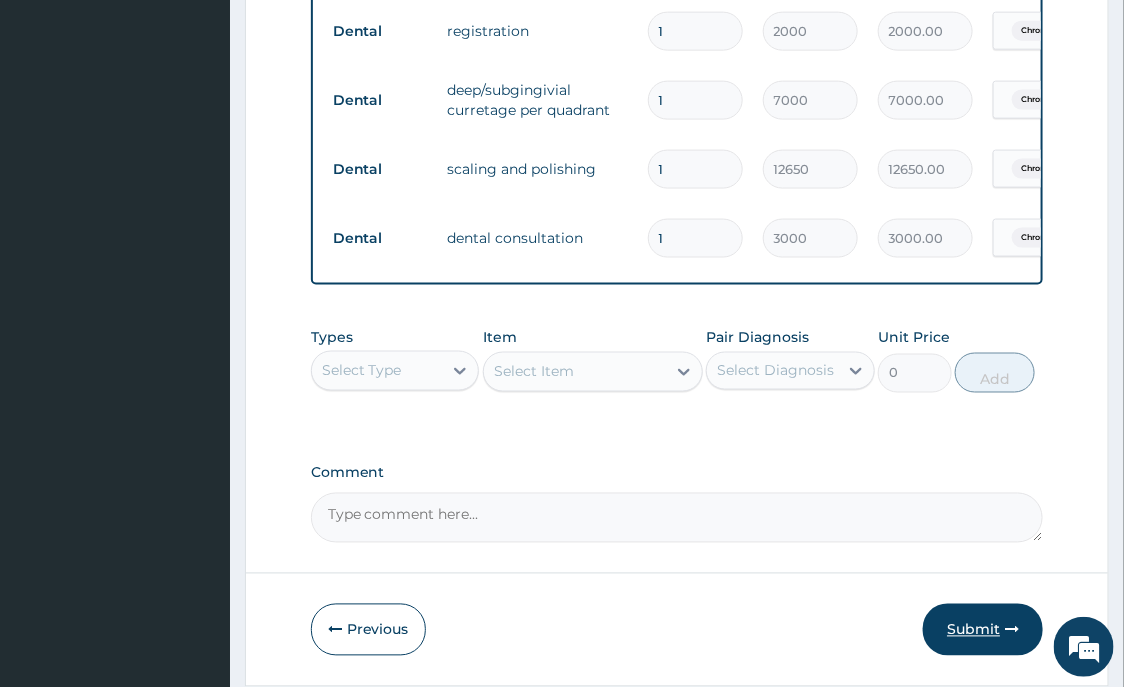 click on "Submit" at bounding box center [983, 630] 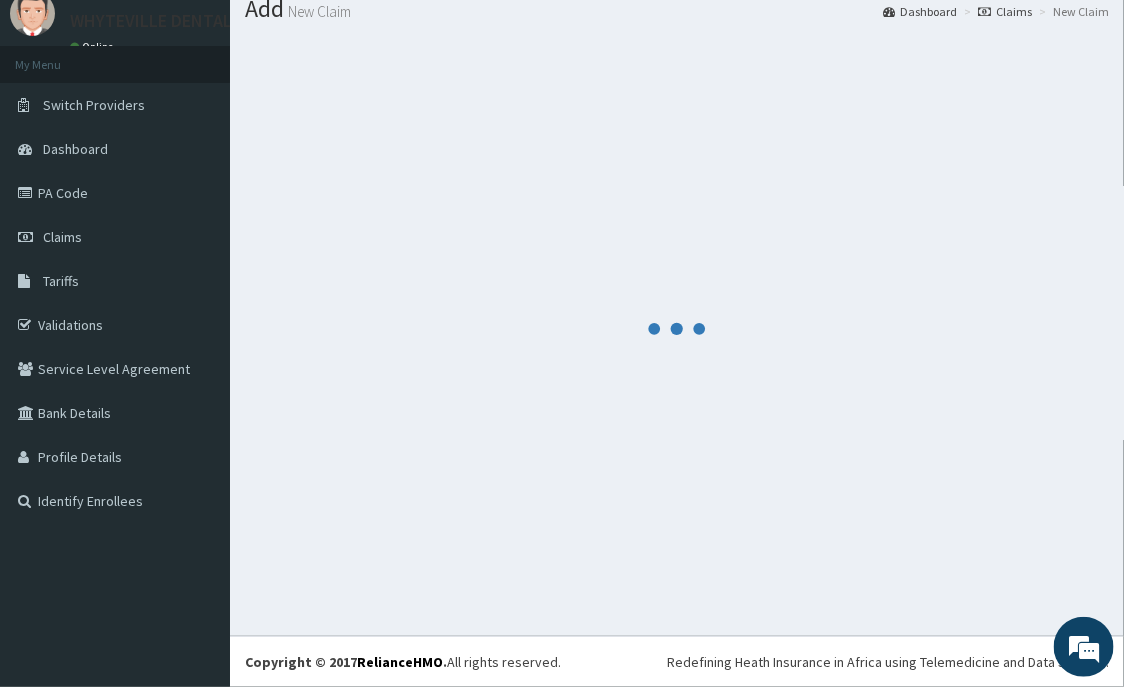 scroll, scrollTop: 69, scrollLeft: 0, axis: vertical 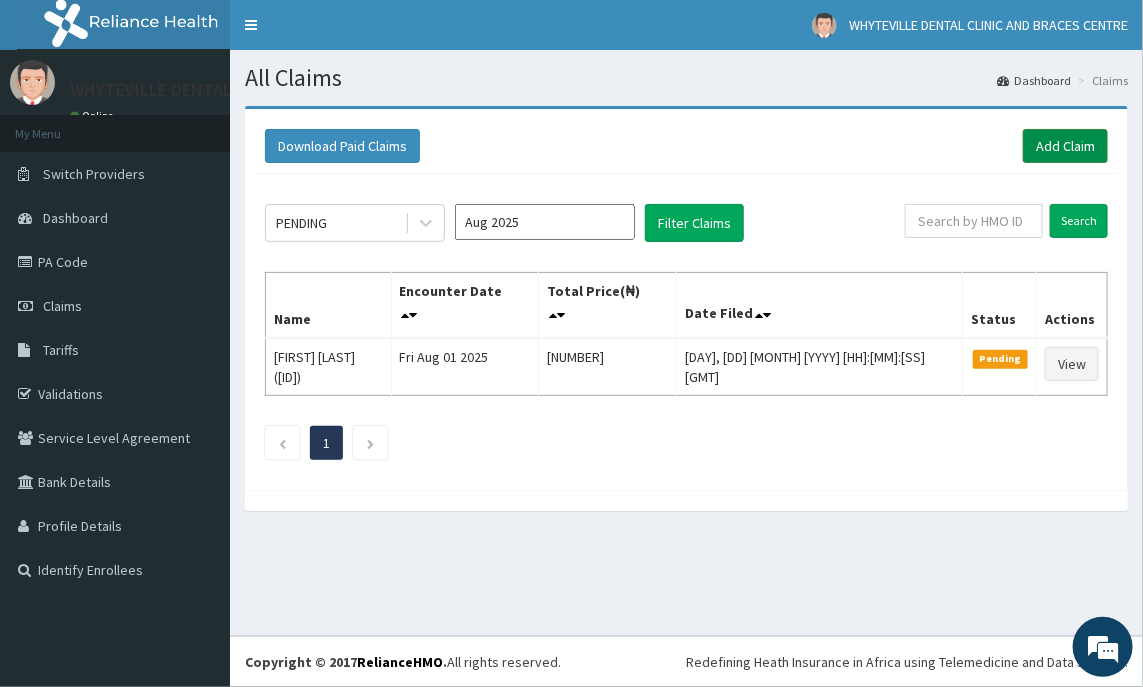 click on "Add Claim" at bounding box center (1065, 146) 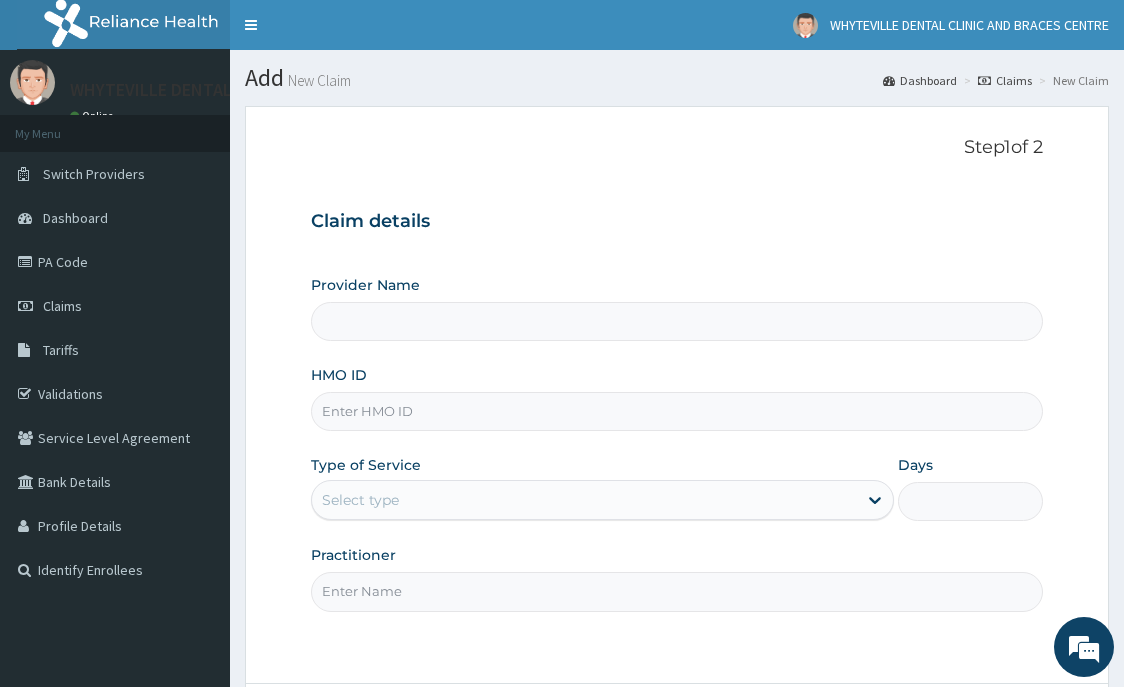 scroll, scrollTop: 0, scrollLeft: 0, axis: both 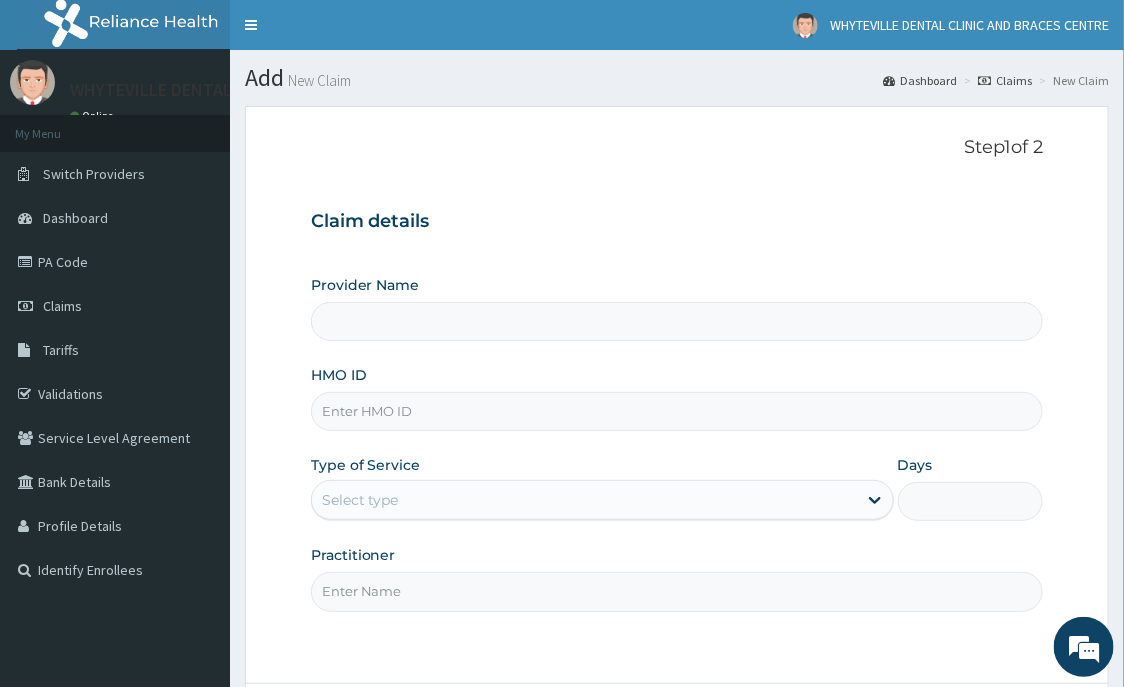 type on "WHYTEVILLE DENTAL CLINIC AND BRACES CENTRE" 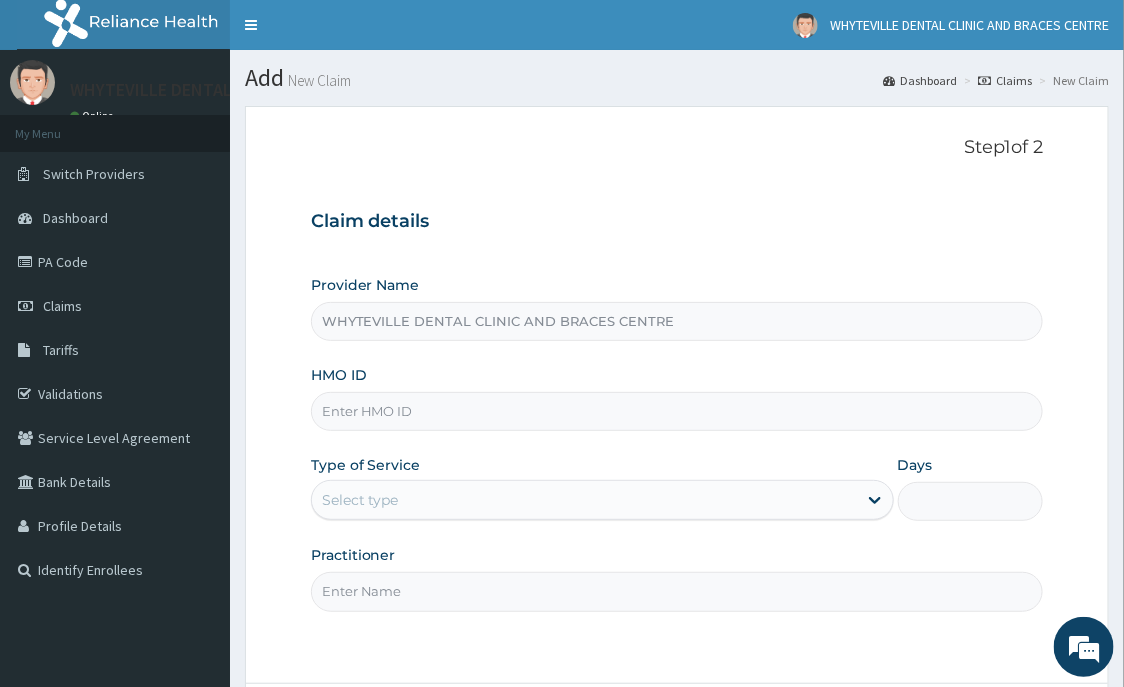 click on "HMO ID" at bounding box center [677, 411] 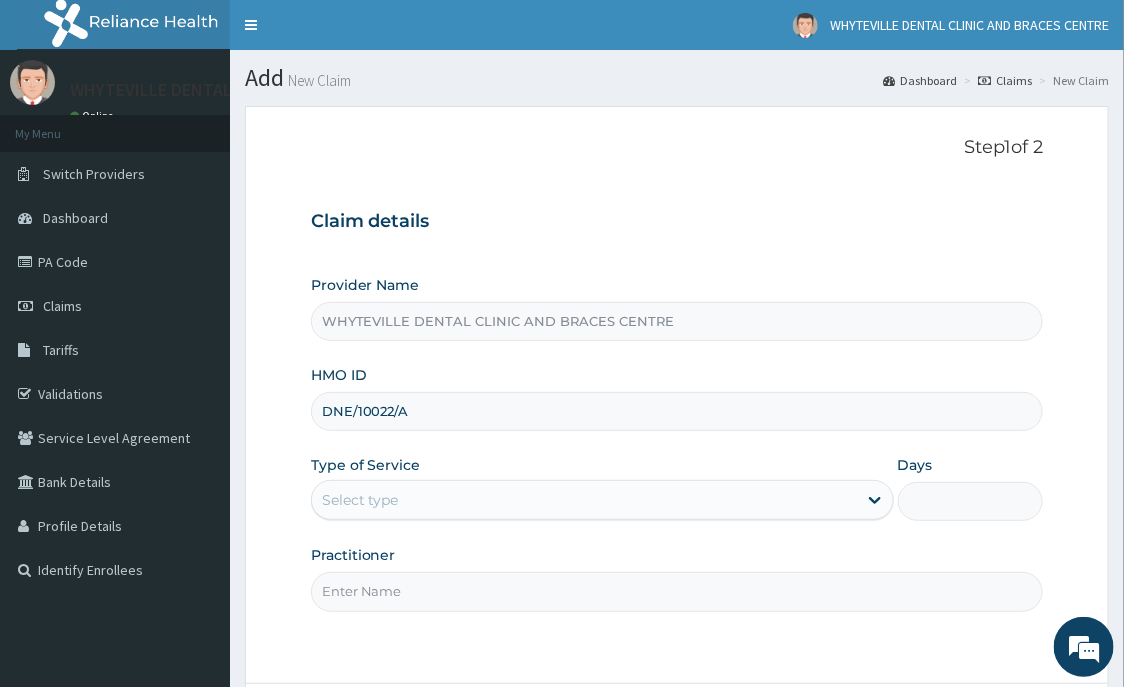 type on "DNE/10022/A" 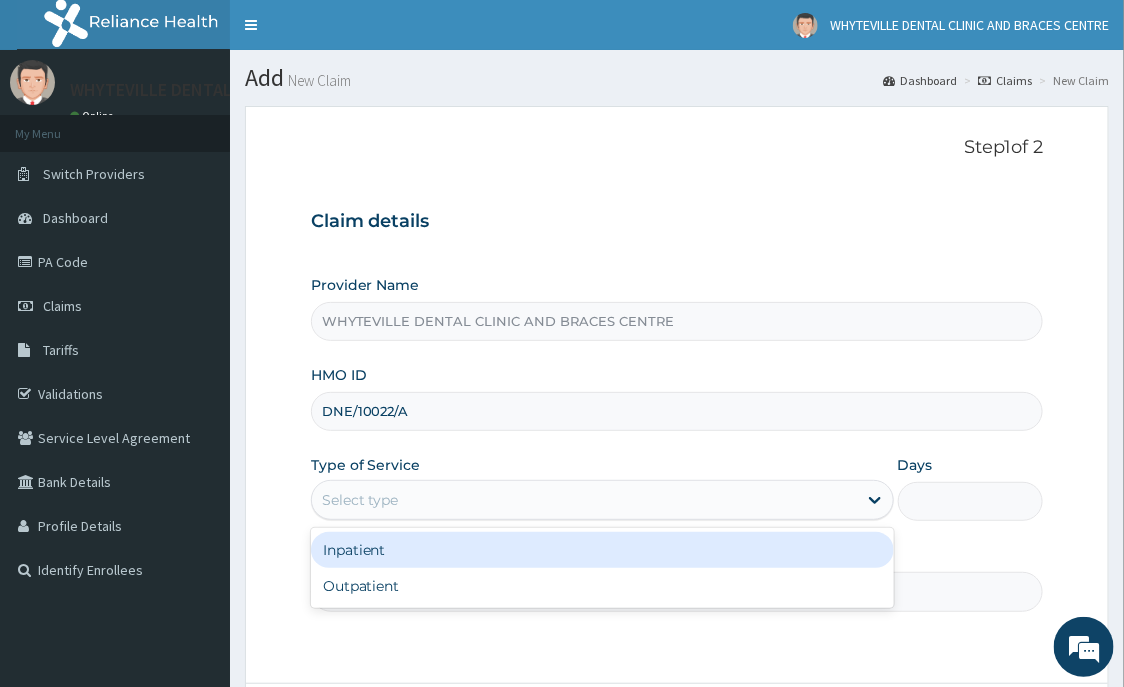 click on "Select type" at bounding box center [584, 500] 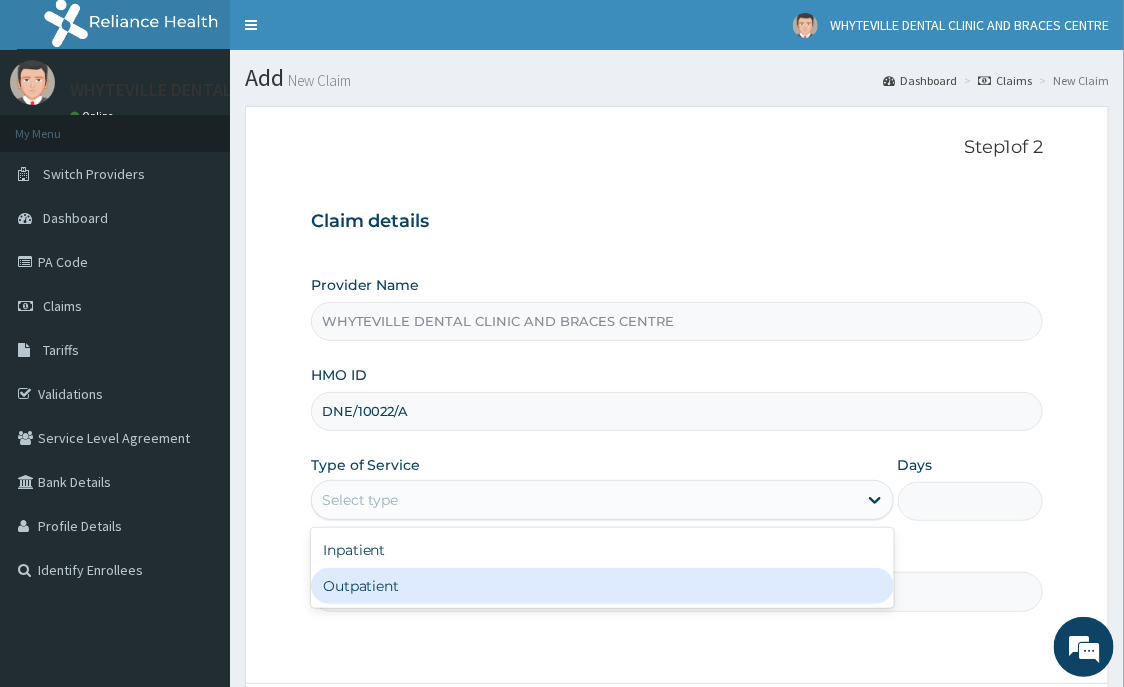 click on "Outpatient" at bounding box center [602, 586] 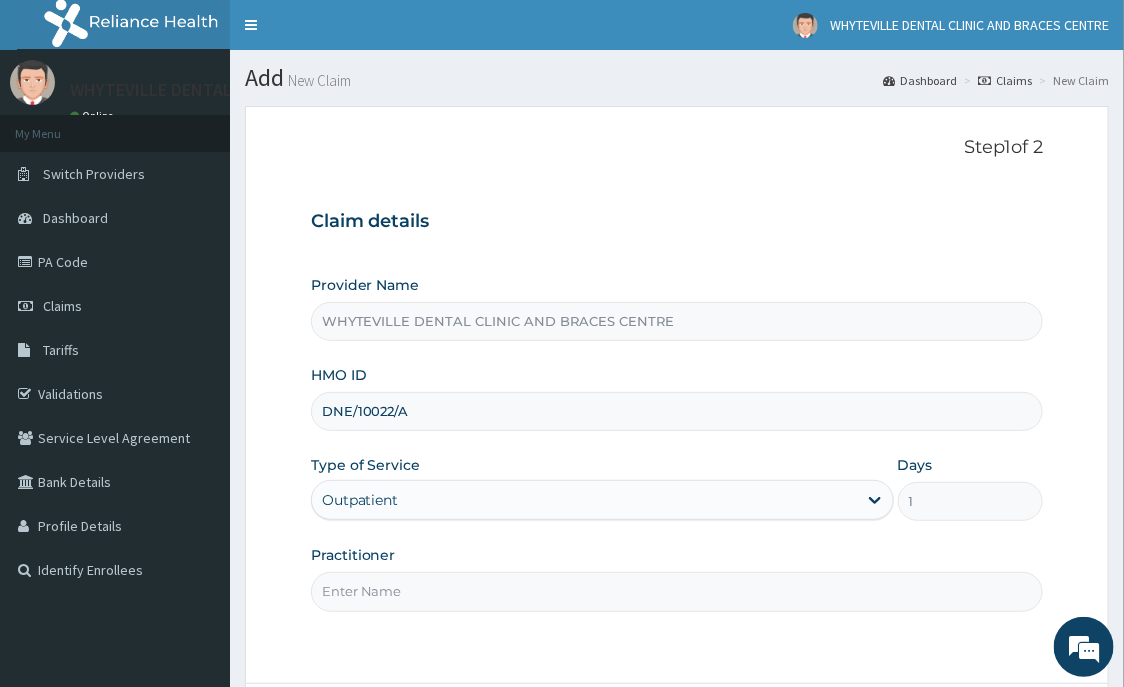 click on "Practitioner" at bounding box center (677, 591) 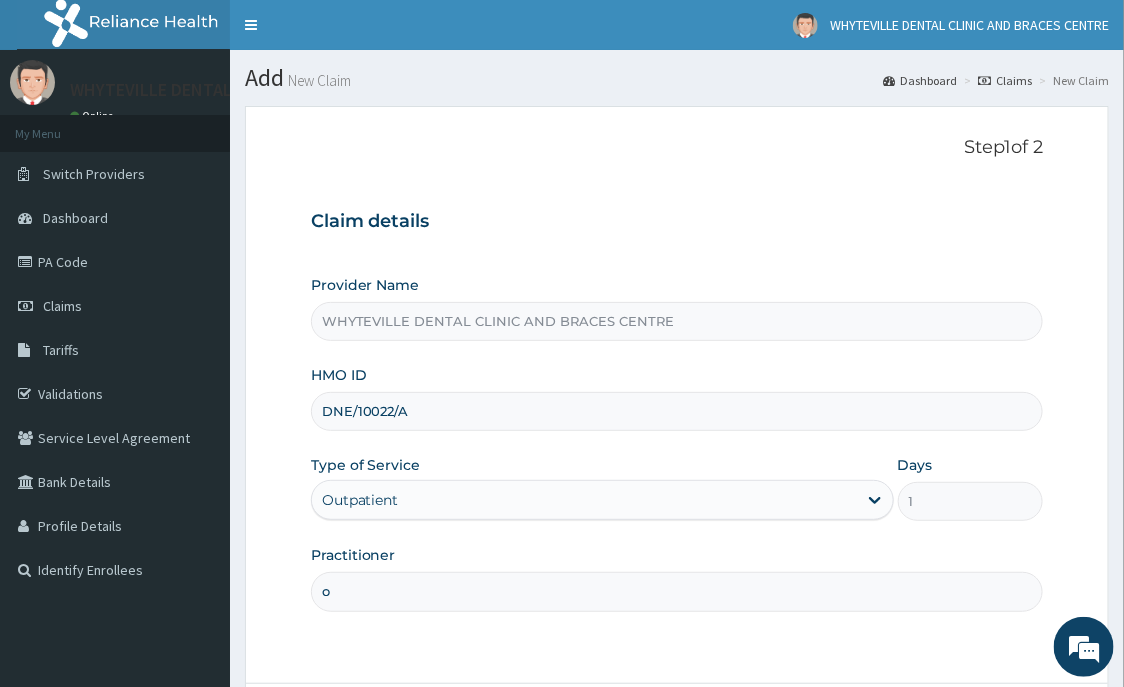 scroll, scrollTop: 0, scrollLeft: 0, axis: both 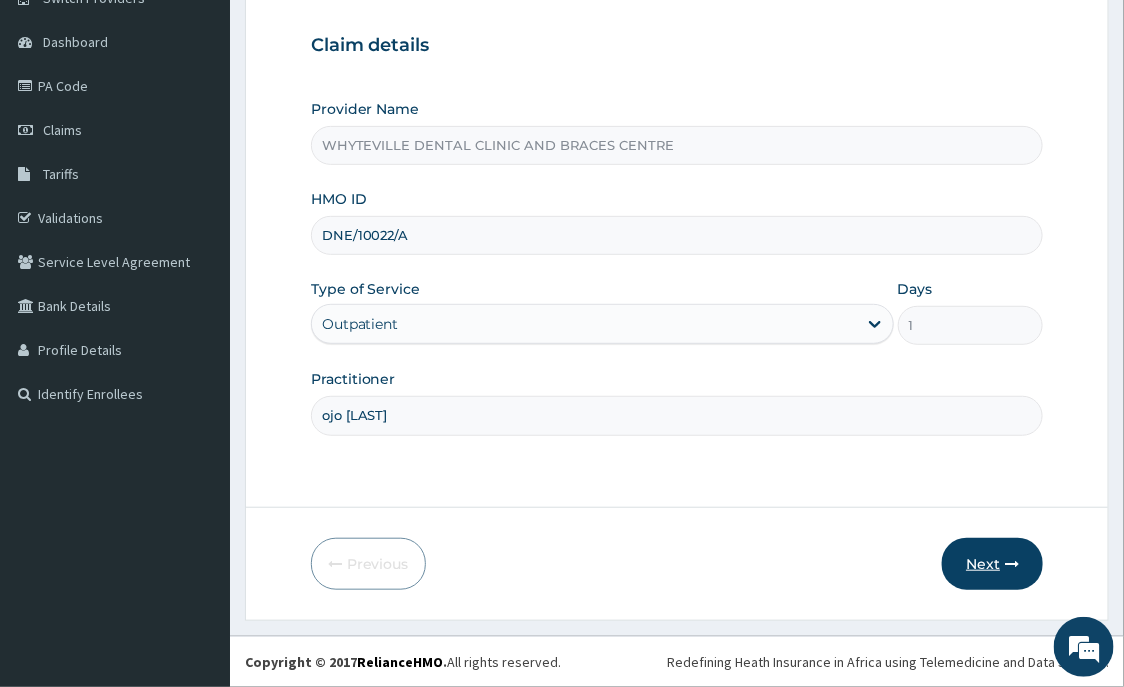 type on "ojo [LAST]" 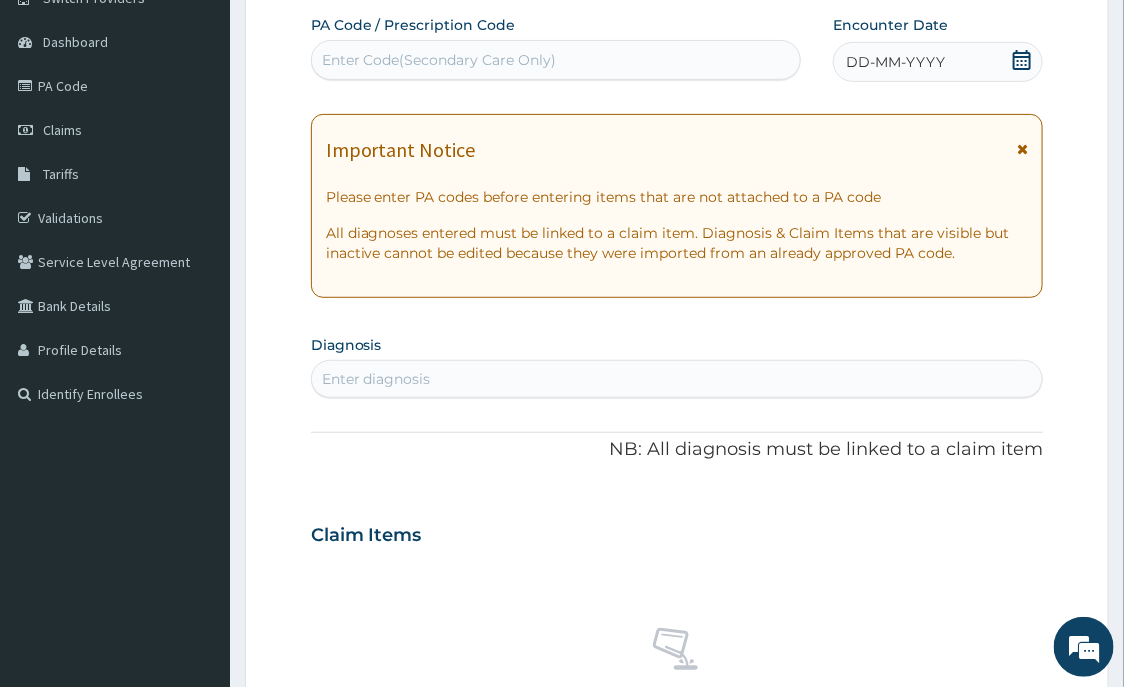 click on "Enter Code(Secondary Care Only)" at bounding box center (439, 60) 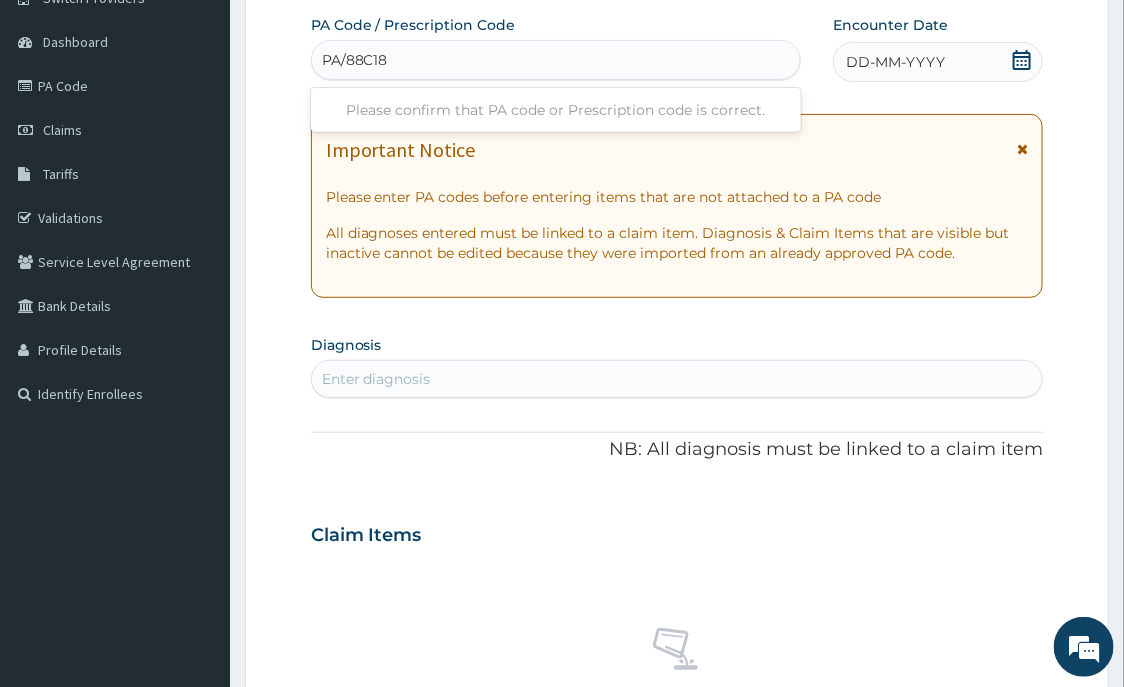 type on "PA/88C18D" 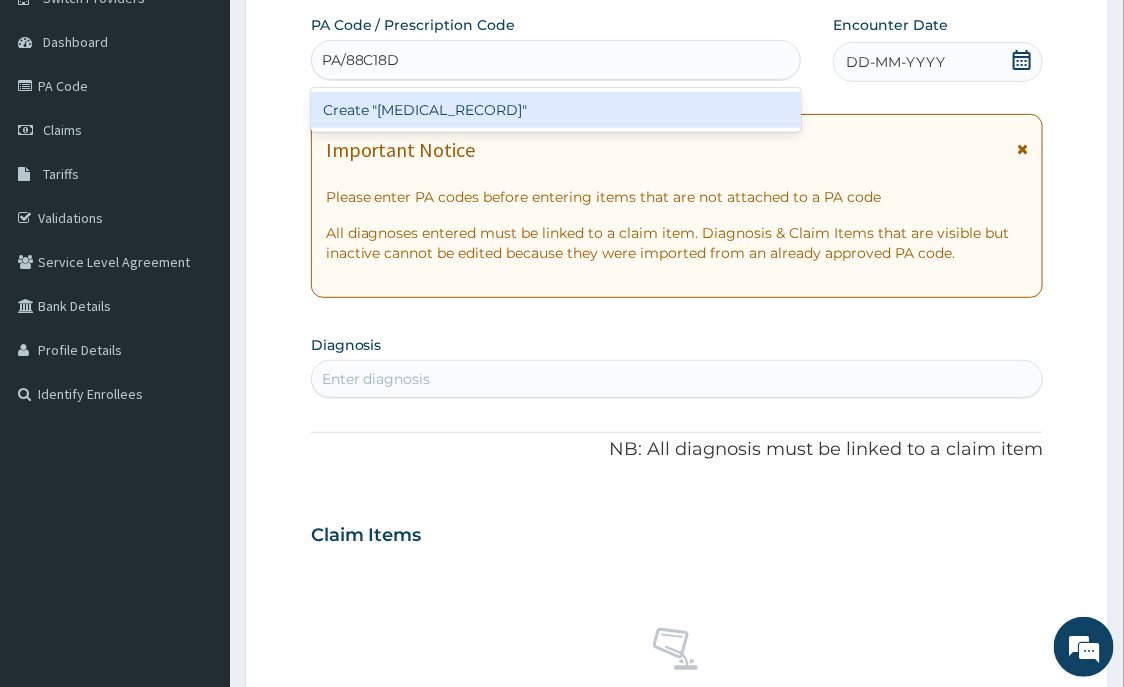 click on "Create "PA/88C18D"" at bounding box center [556, 110] 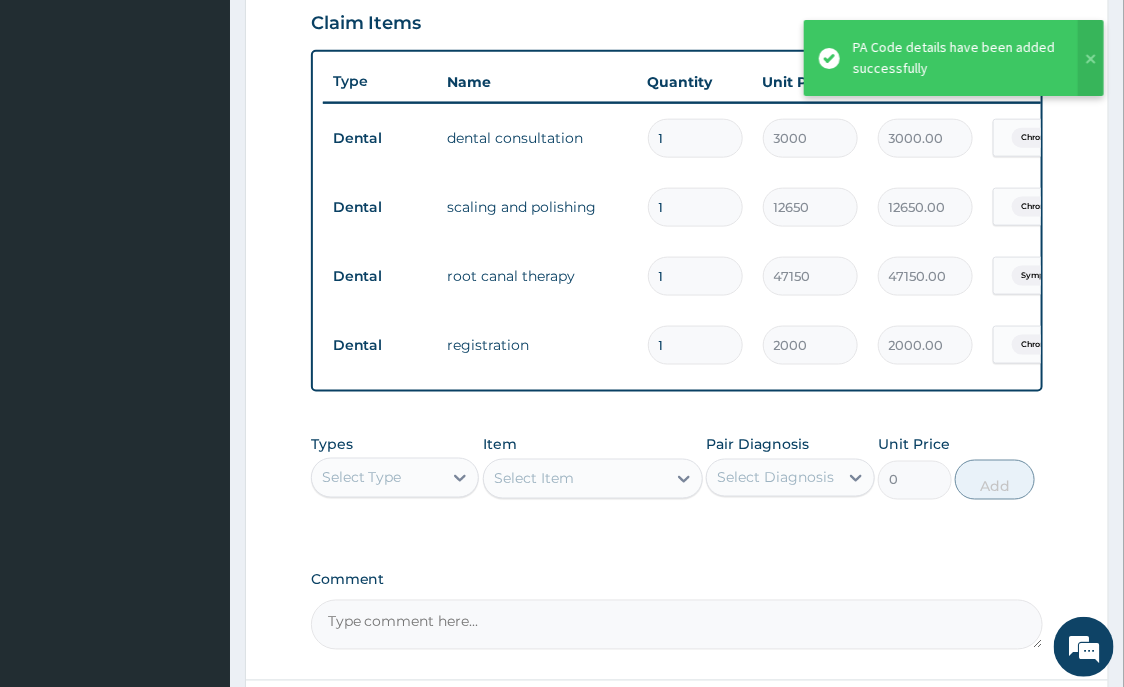scroll, scrollTop: 801, scrollLeft: 0, axis: vertical 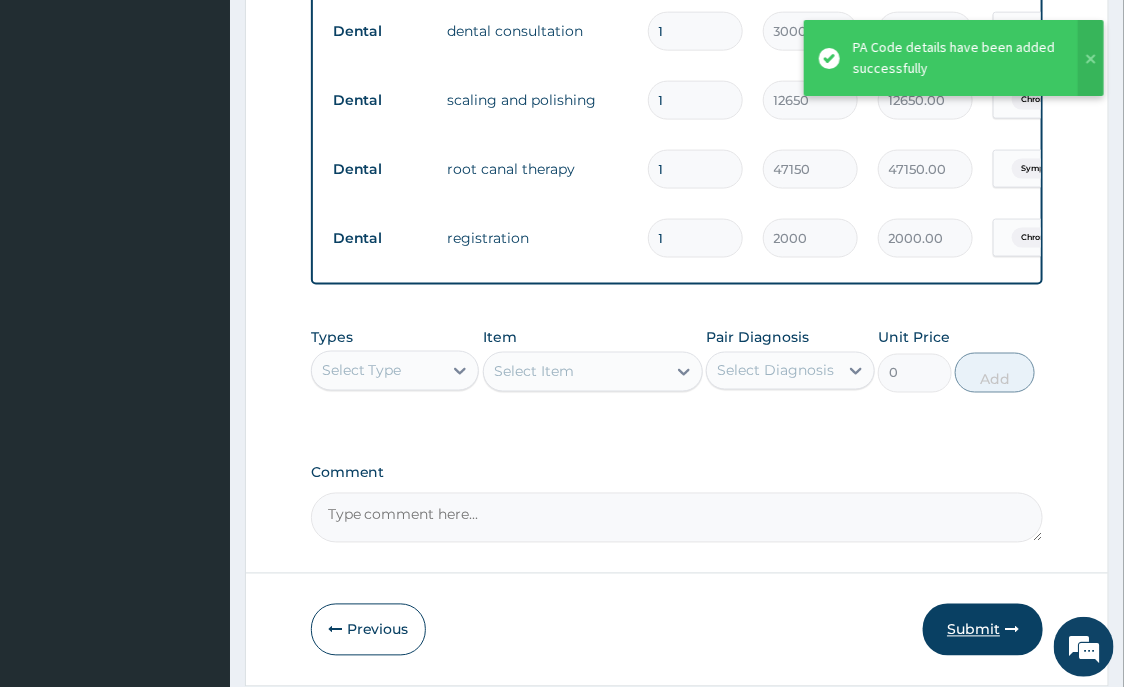 click on "Submit" at bounding box center (983, 630) 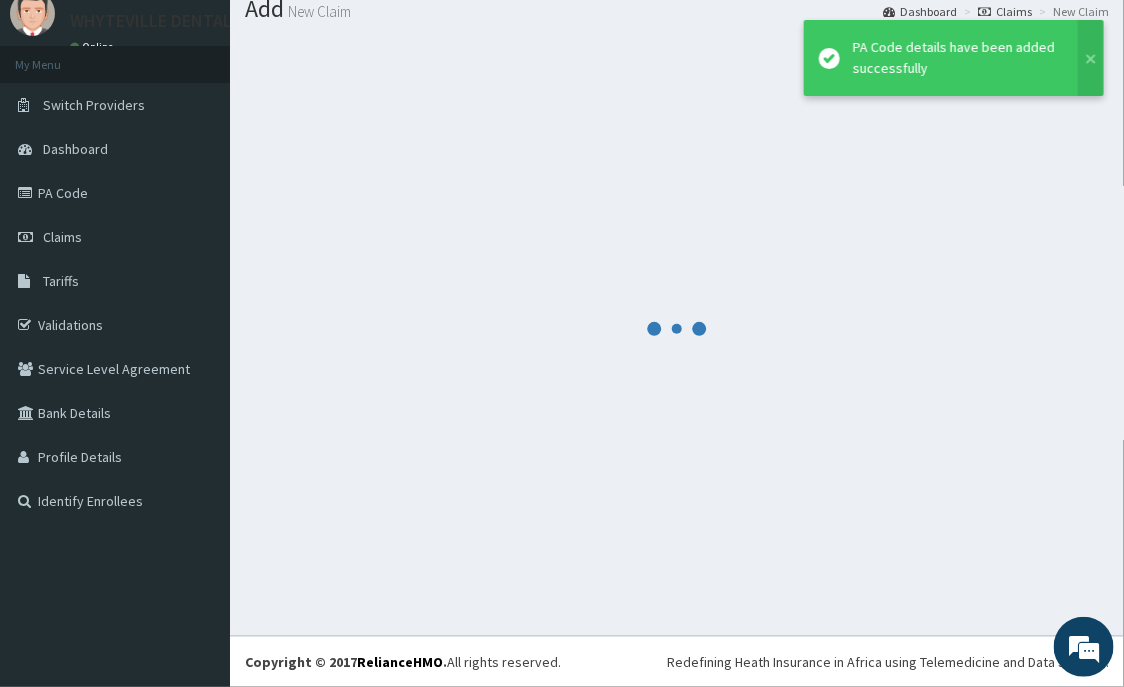 scroll, scrollTop: 69, scrollLeft: 0, axis: vertical 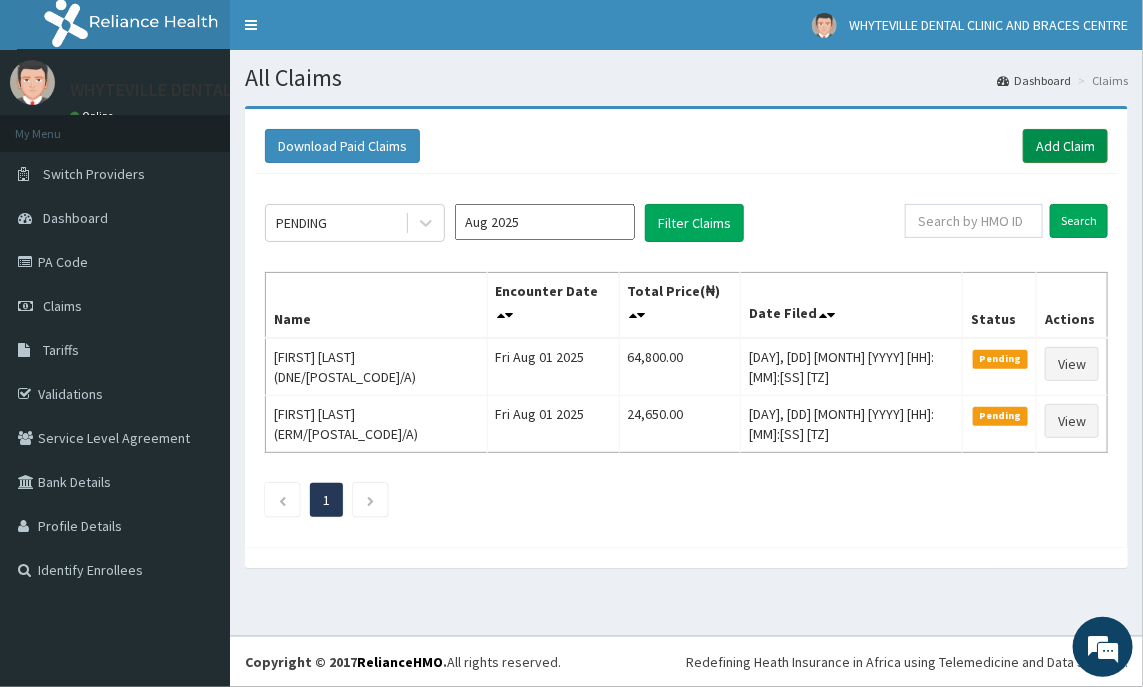 click on "Add Claim" at bounding box center (1065, 146) 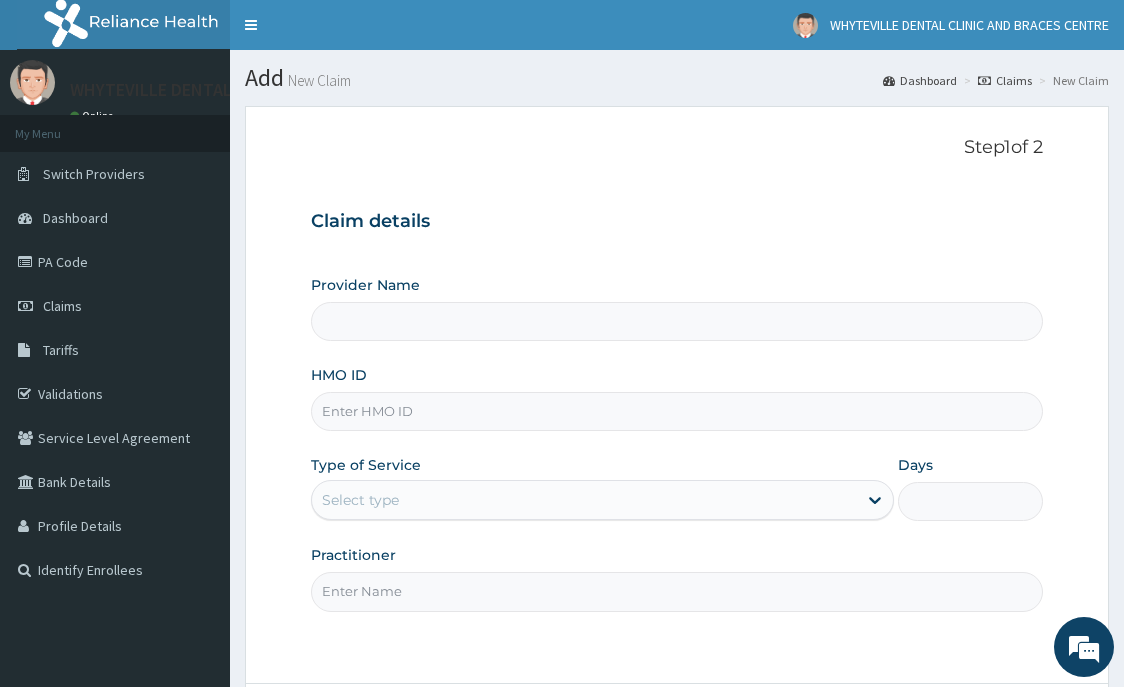 scroll, scrollTop: 0, scrollLeft: 0, axis: both 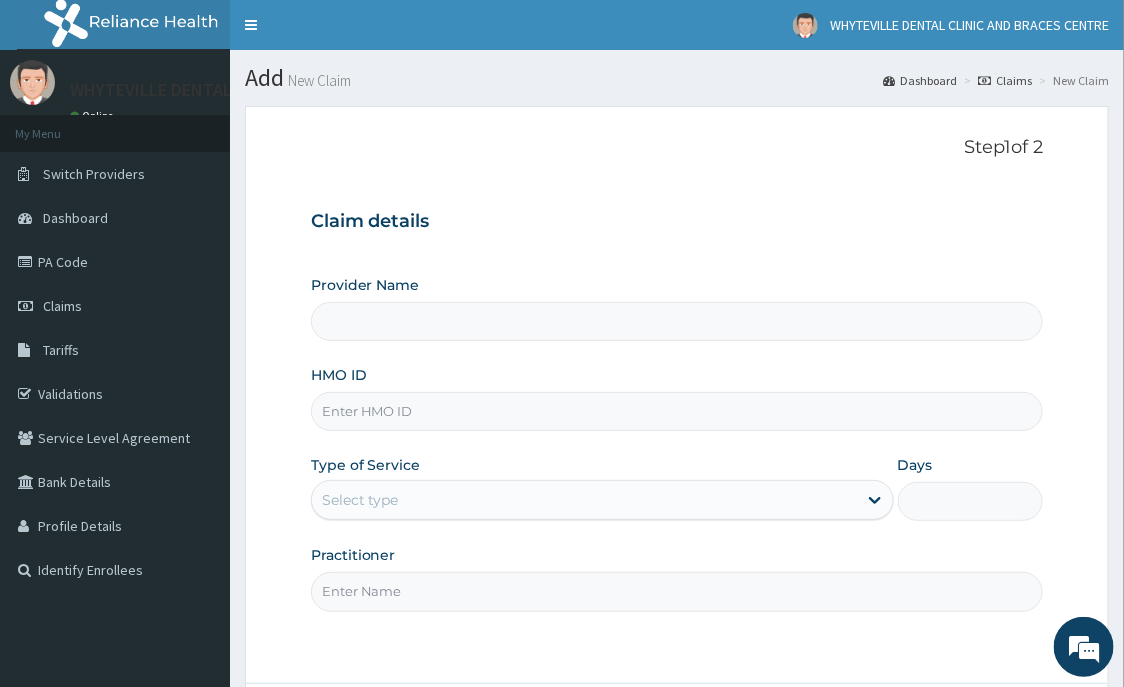 type on "WHYTEVILLE DENTAL CLINIC AND BRACES CENTRE" 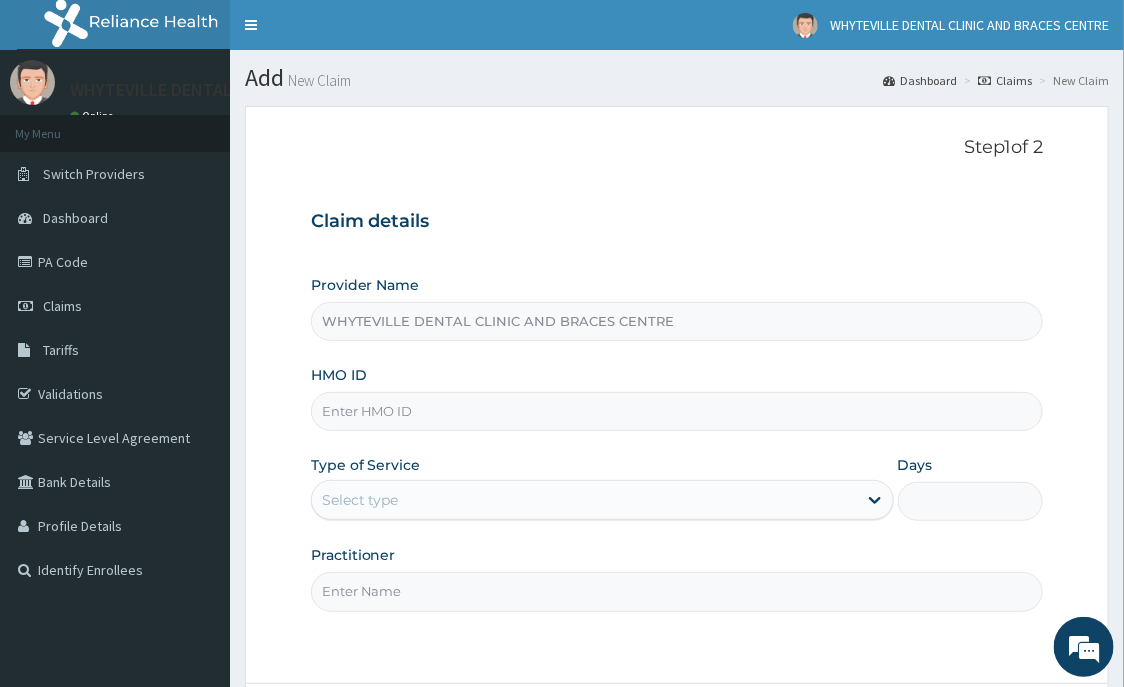 click on "HMO ID" at bounding box center [677, 411] 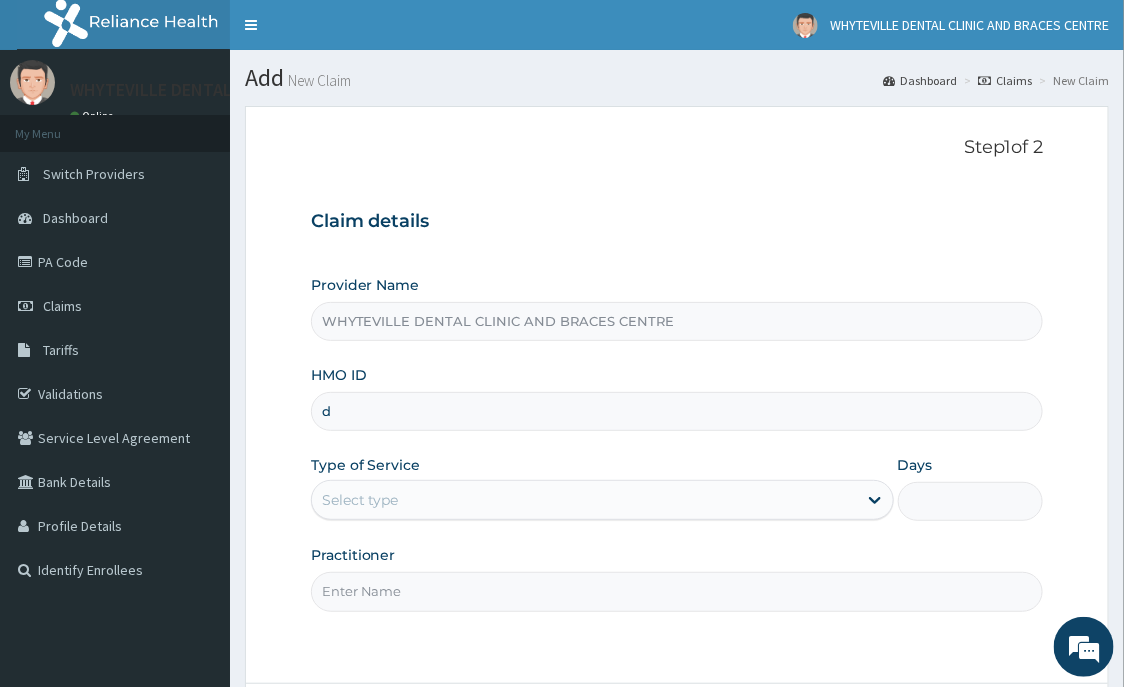 scroll, scrollTop: 0, scrollLeft: 0, axis: both 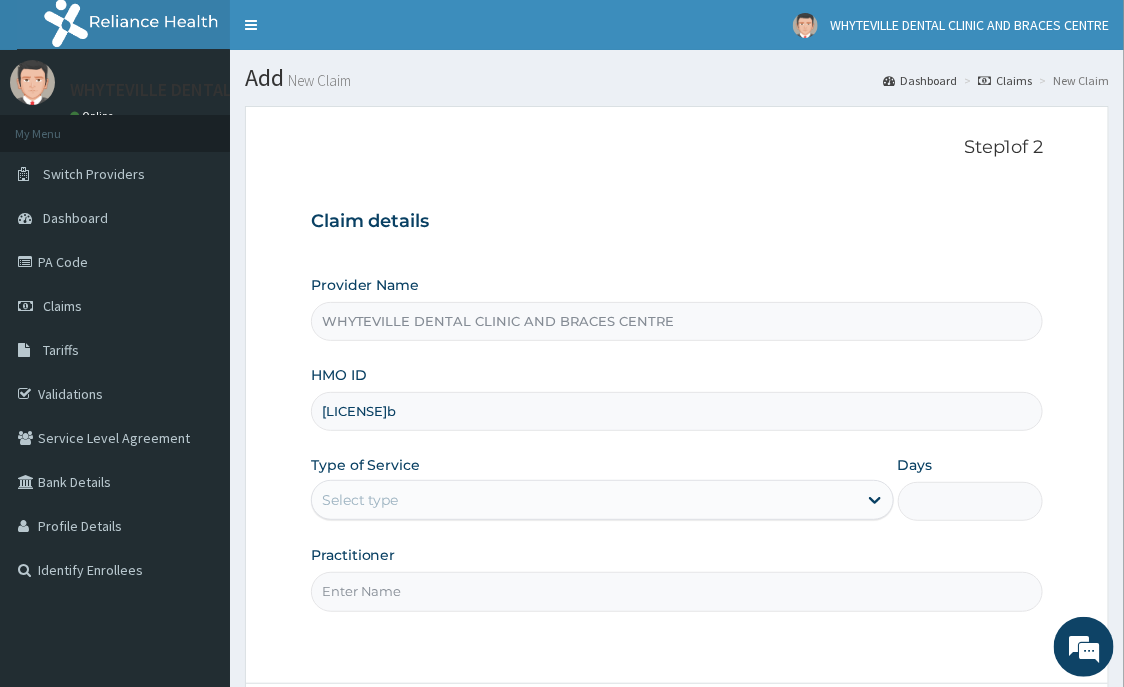 type on "DNE/10022/b" 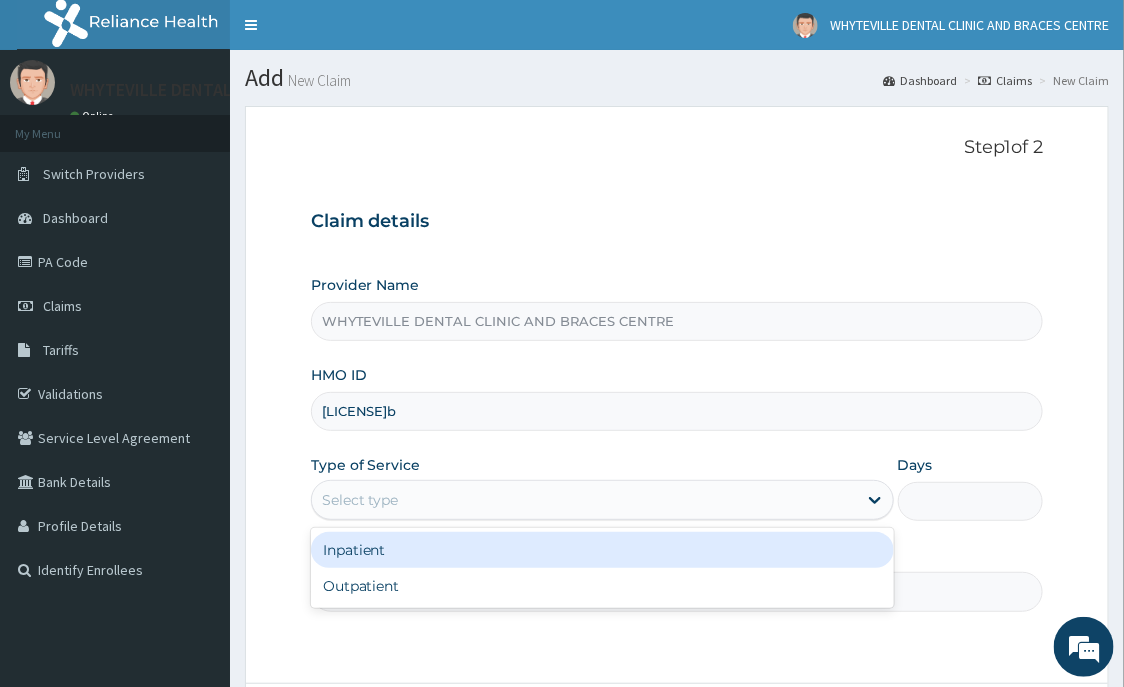 click on "Select type" at bounding box center [584, 500] 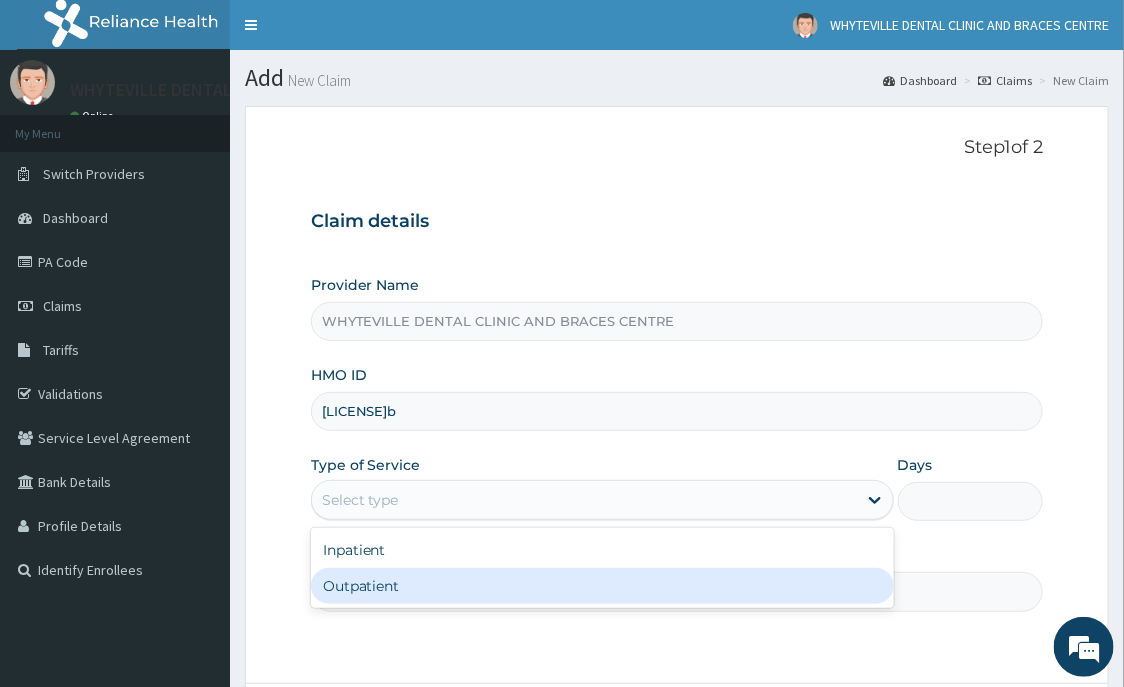 click on "Outpatient" at bounding box center (602, 586) 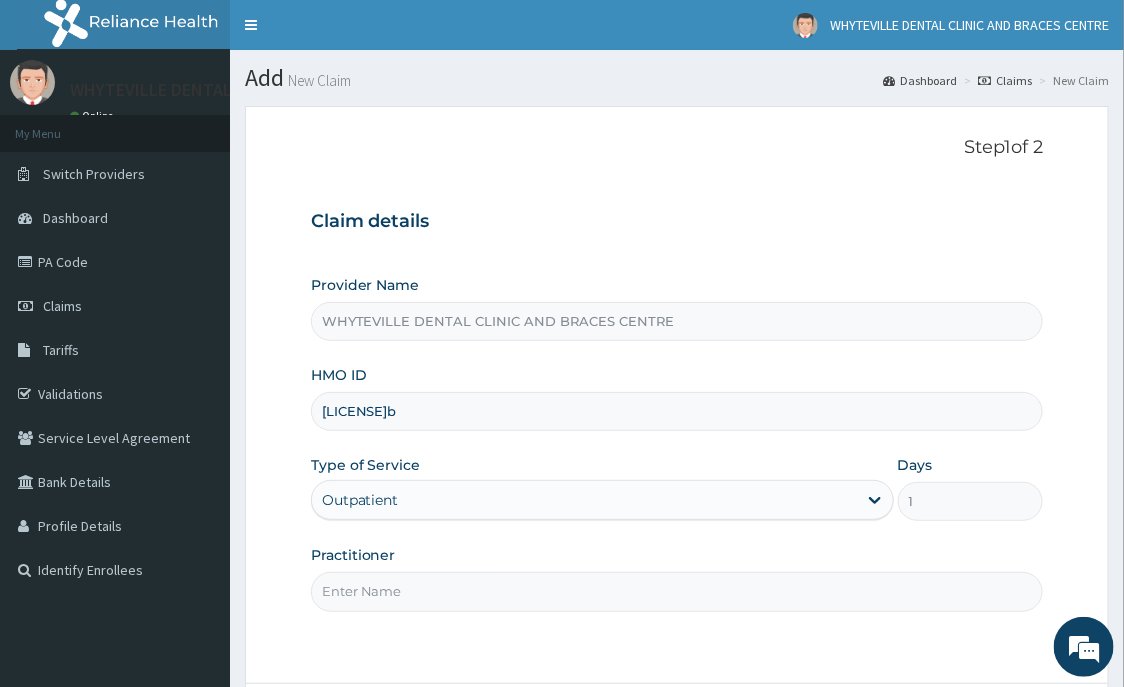 click on "Practitioner" at bounding box center [677, 591] 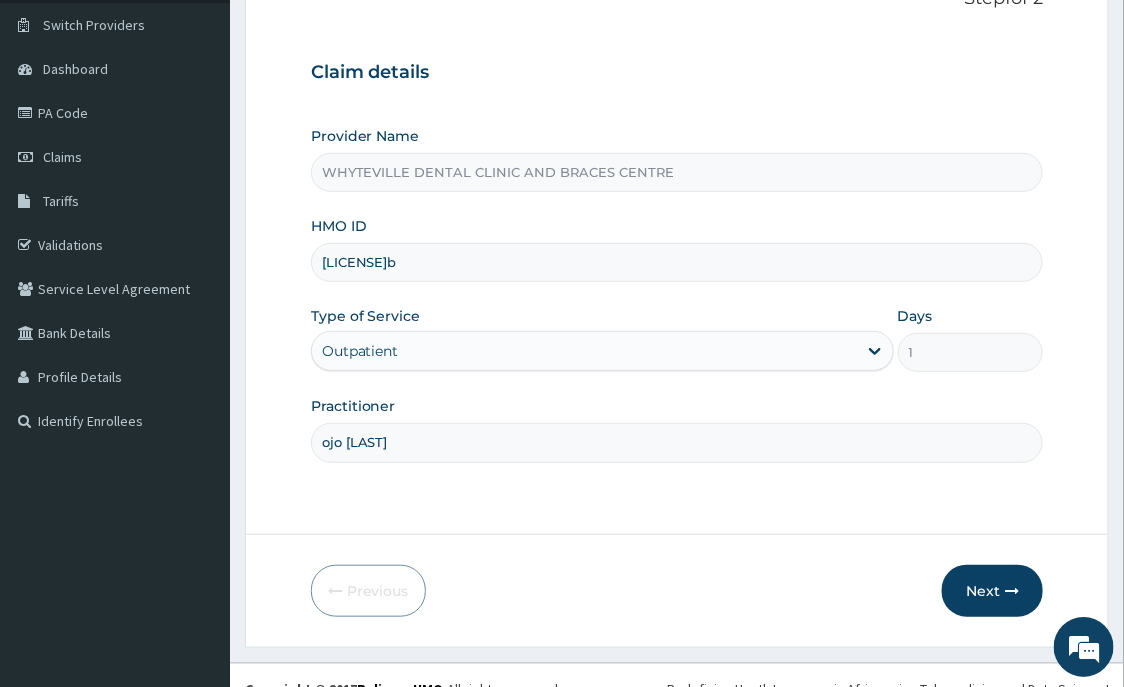 scroll, scrollTop: 176, scrollLeft: 0, axis: vertical 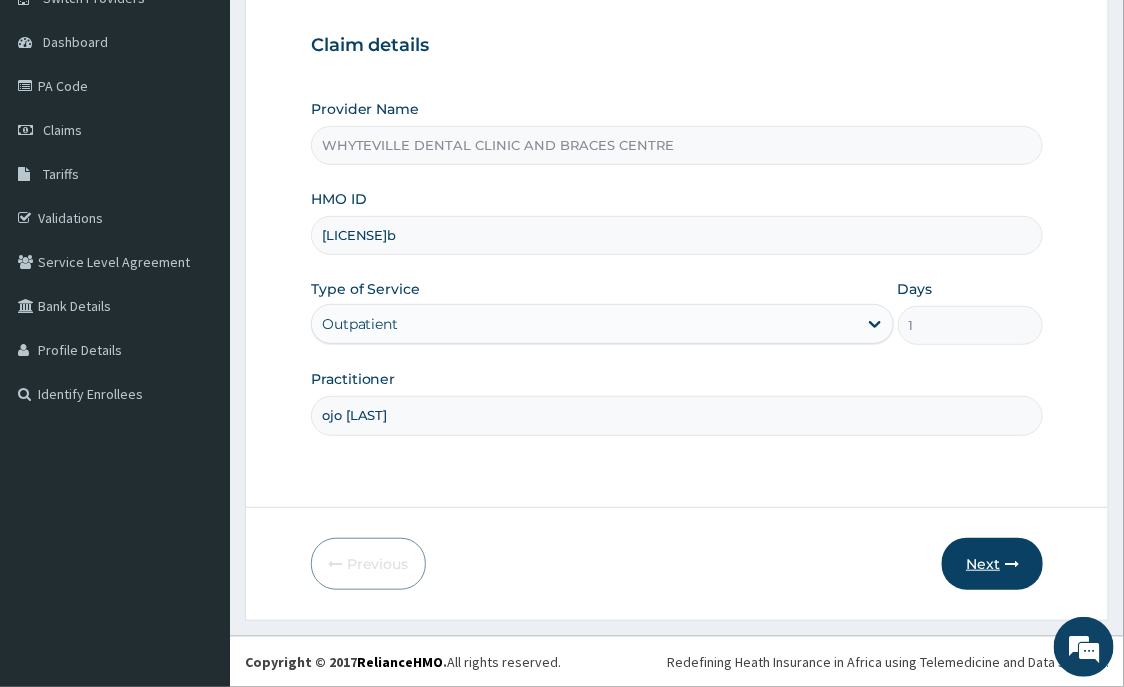 type on "ojo [LAST]" 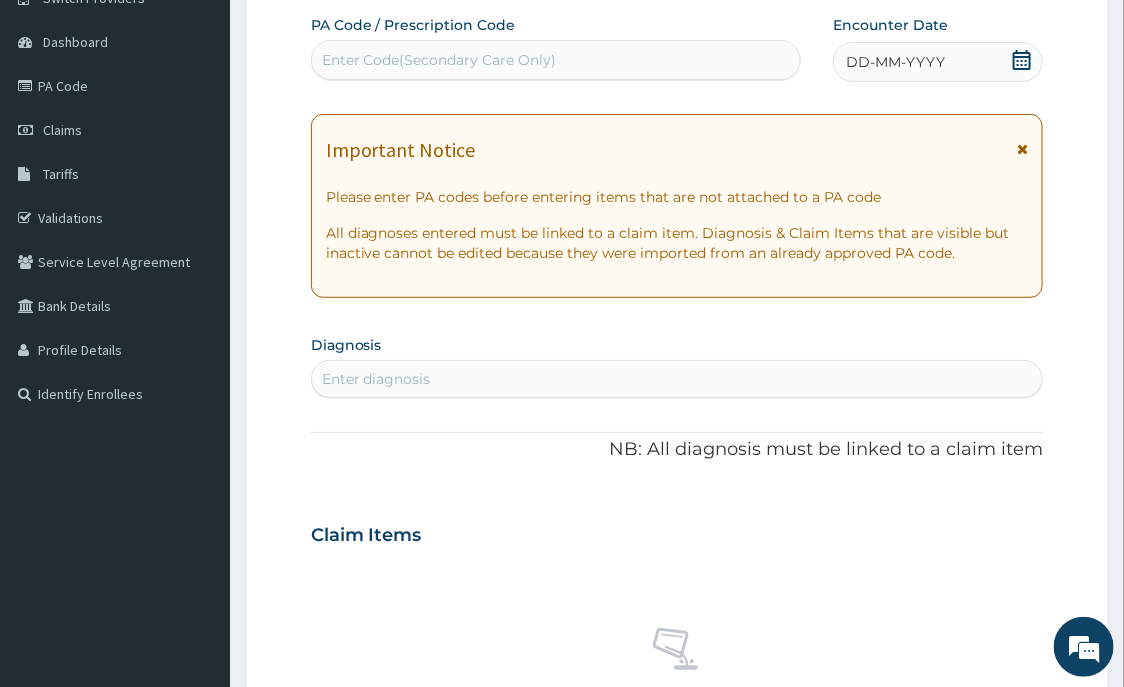 click on "Enter Code(Secondary Care Only)" at bounding box center (439, 60) 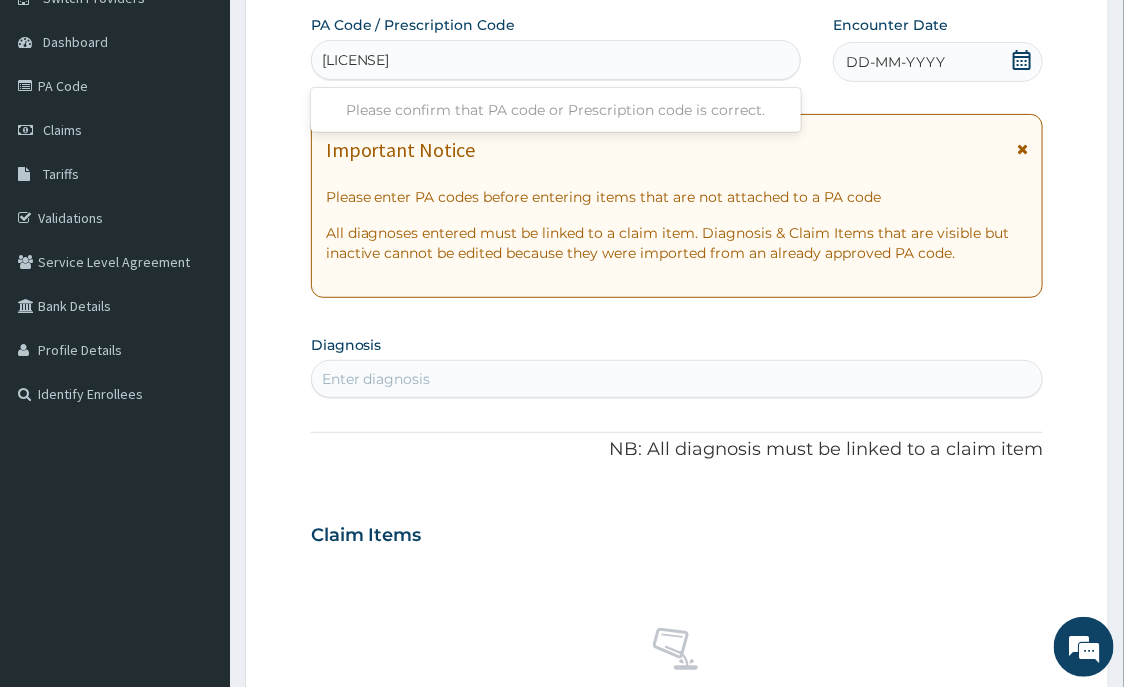 type on "PA/DF2217" 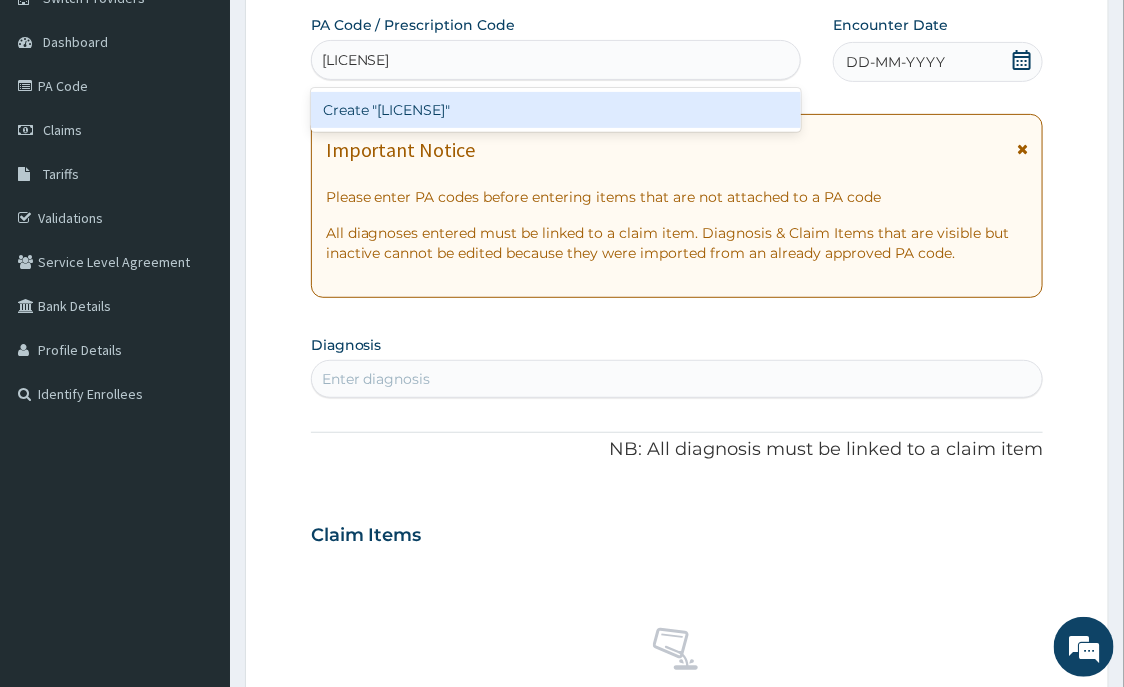 click on "Create "PA/DF2217"" at bounding box center [556, 110] 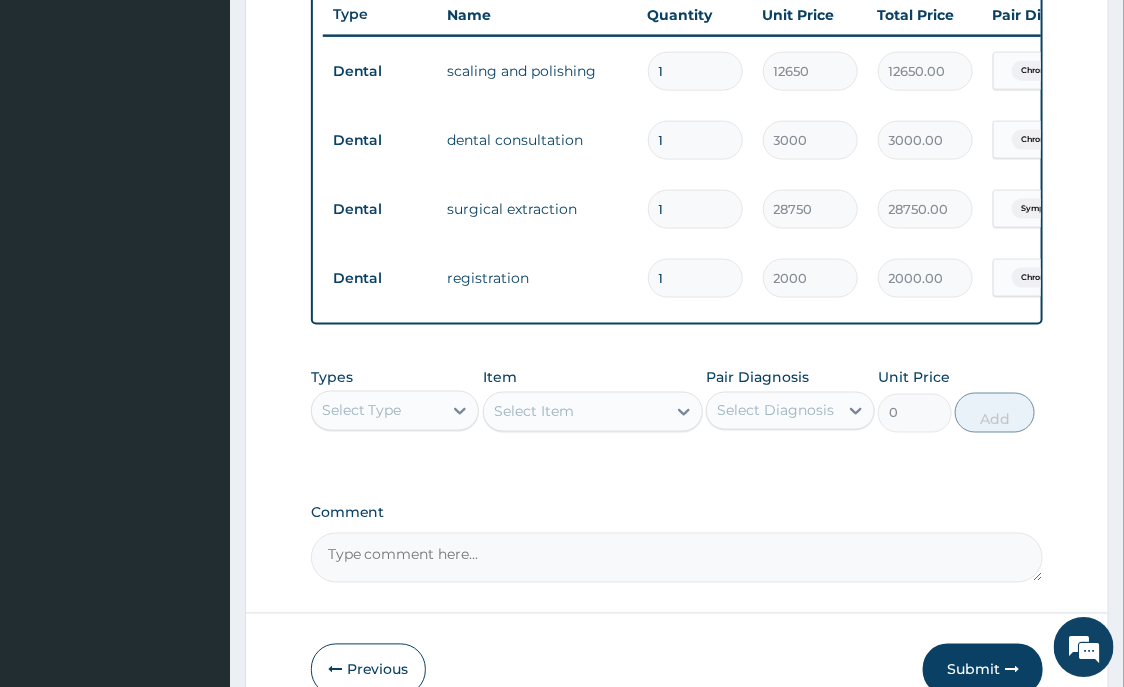 scroll, scrollTop: 801, scrollLeft: 0, axis: vertical 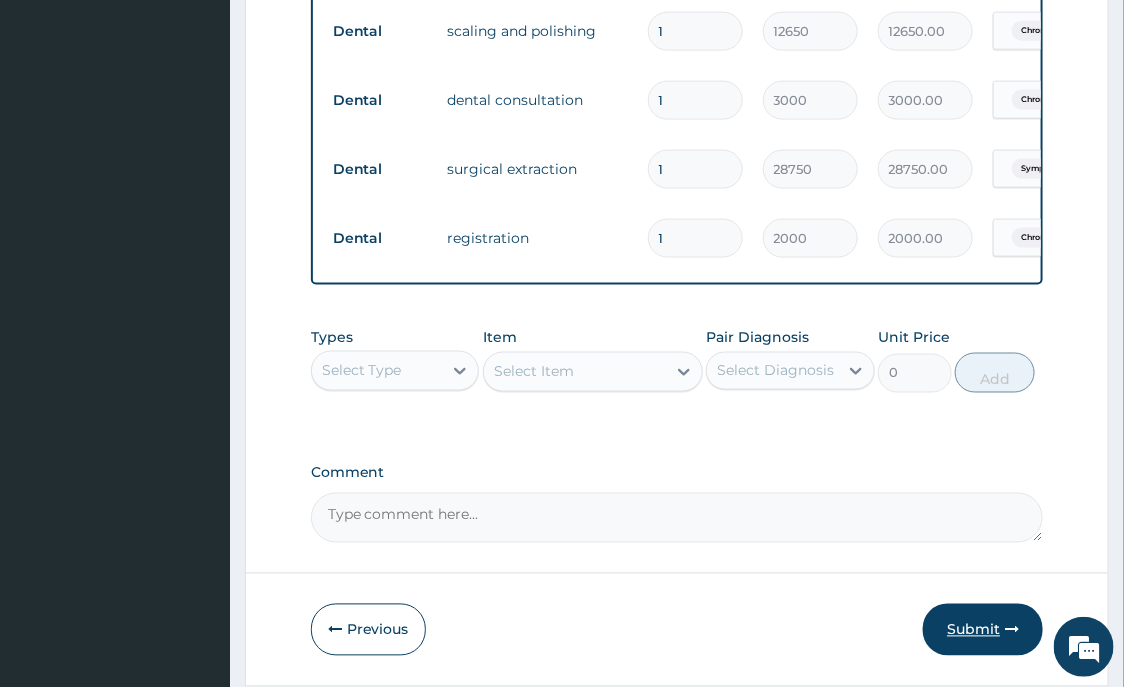 click on "Submit" at bounding box center (983, 630) 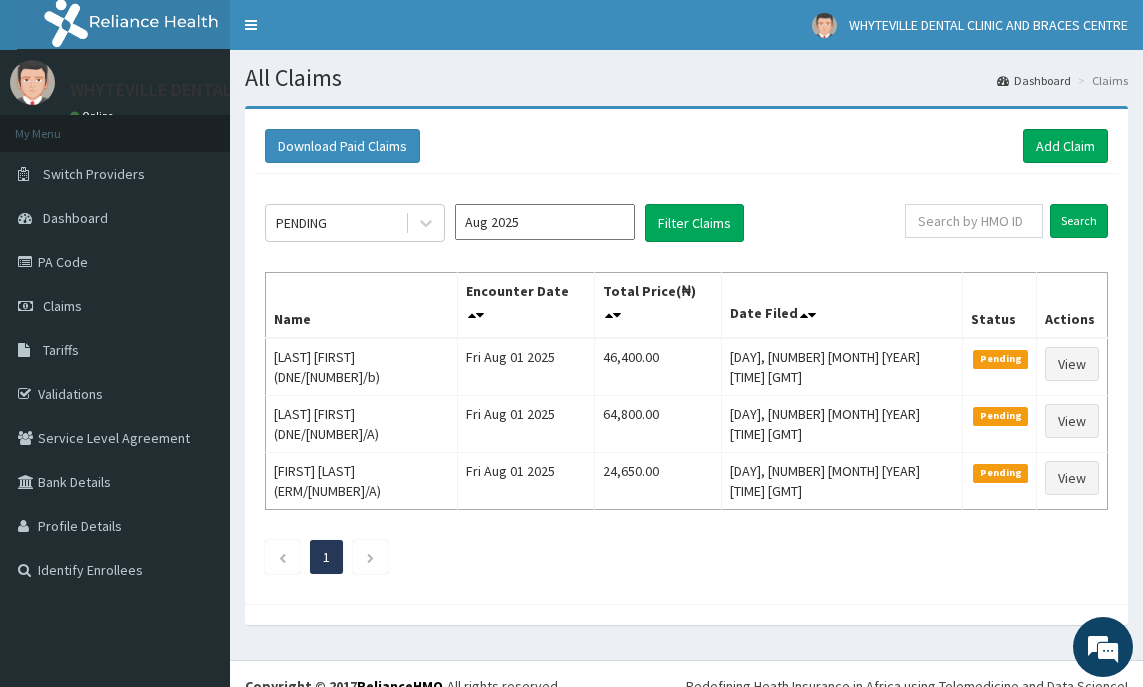 scroll, scrollTop: 0, scrollLeft: 0, axis: both 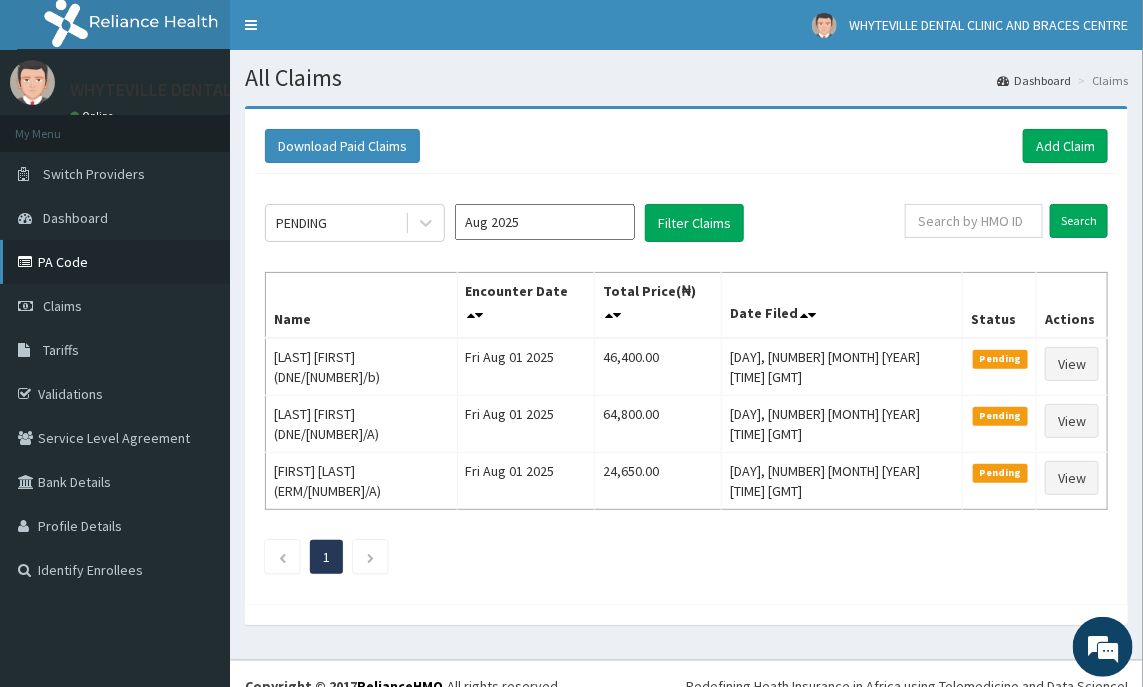 click on "PA Code" at bounding box center [115, 262] 